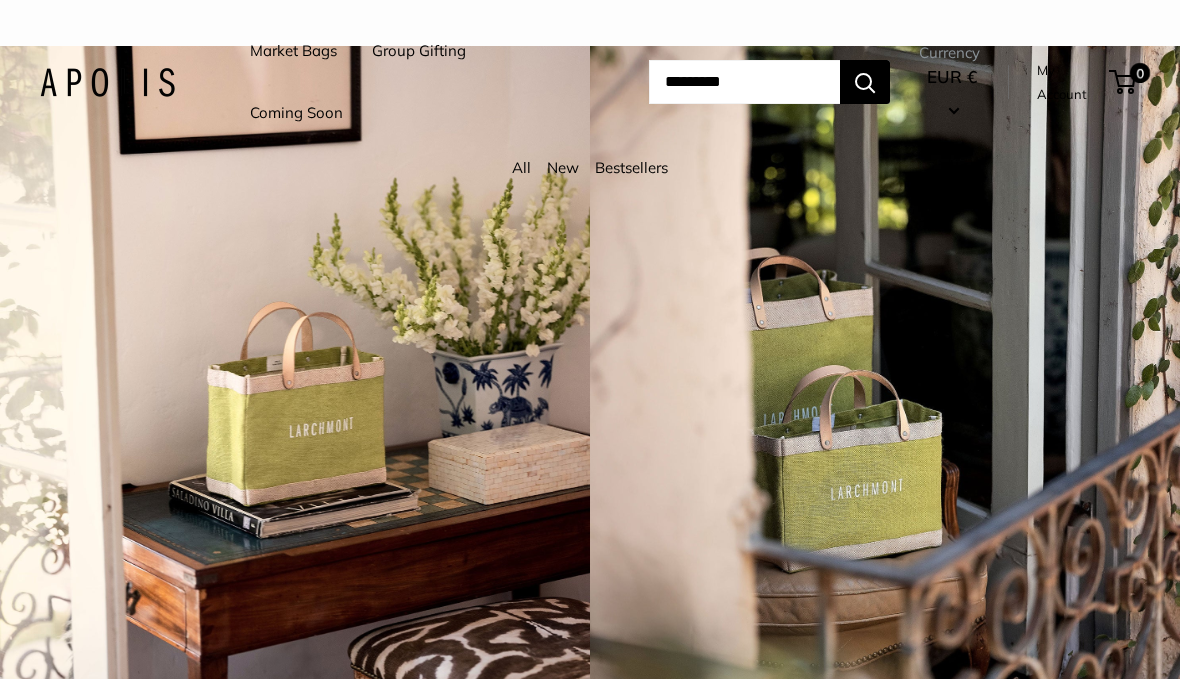 scroll, scrollTop: 0, scrollLeft: 0, axis: both 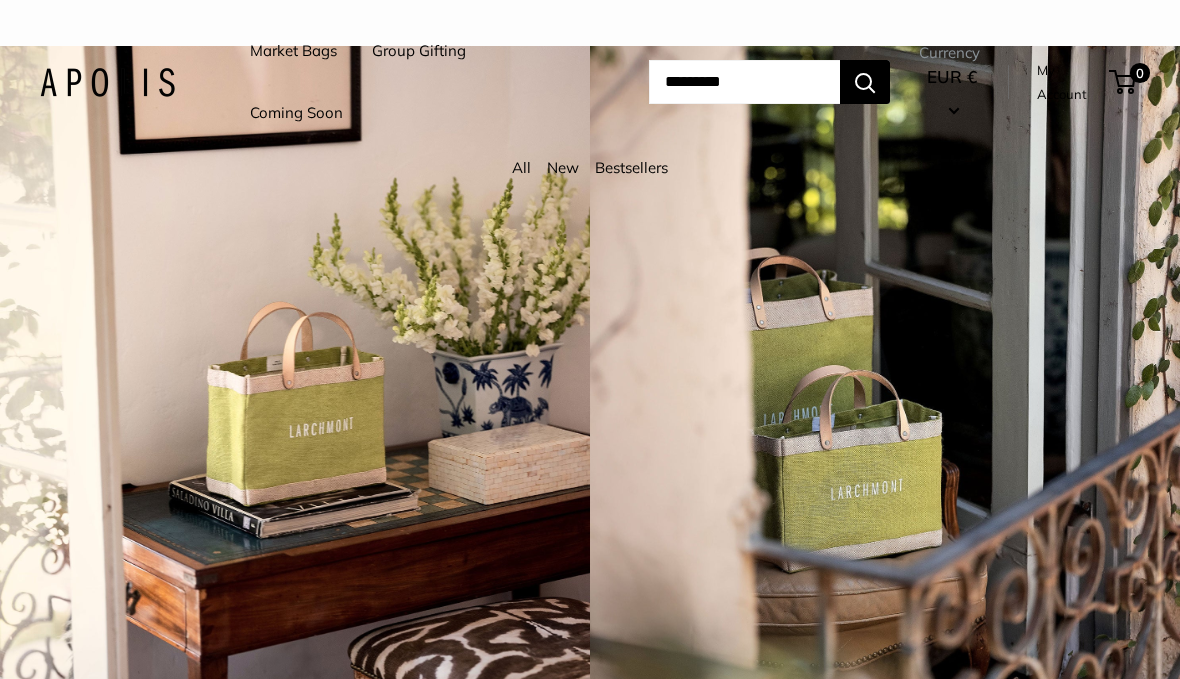 click on "Market Bags" at bounding box center (293, 51) 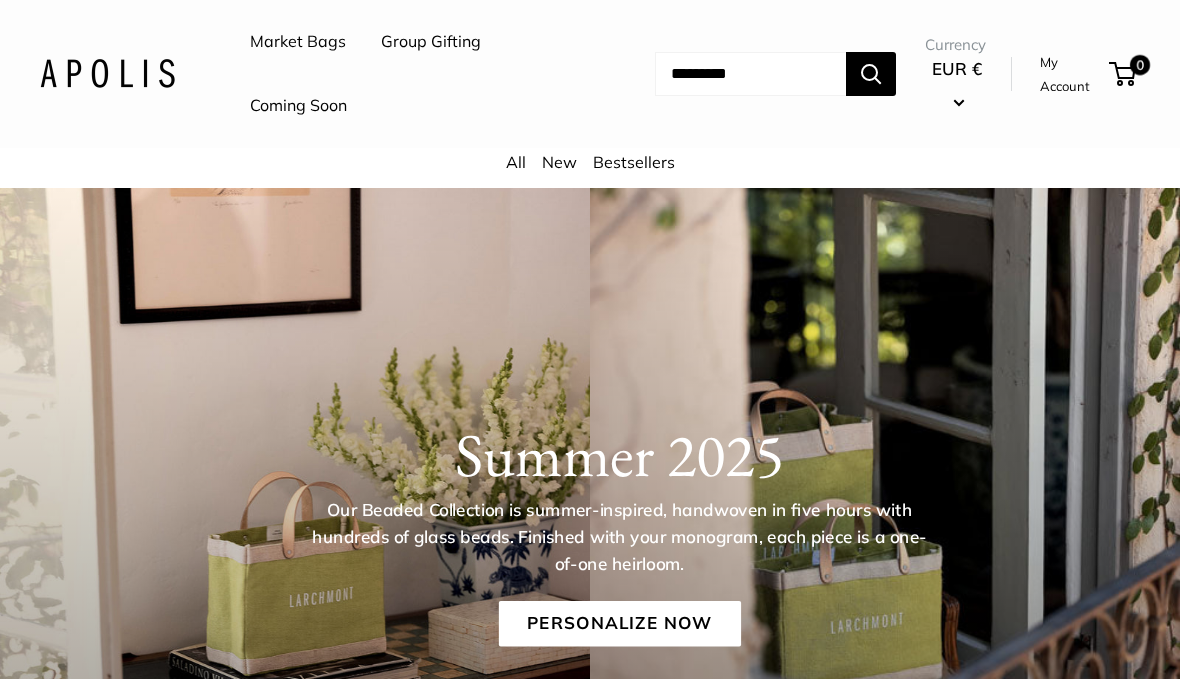 scroll, scrollTop: 0, scrollLeft: 0, axis: both 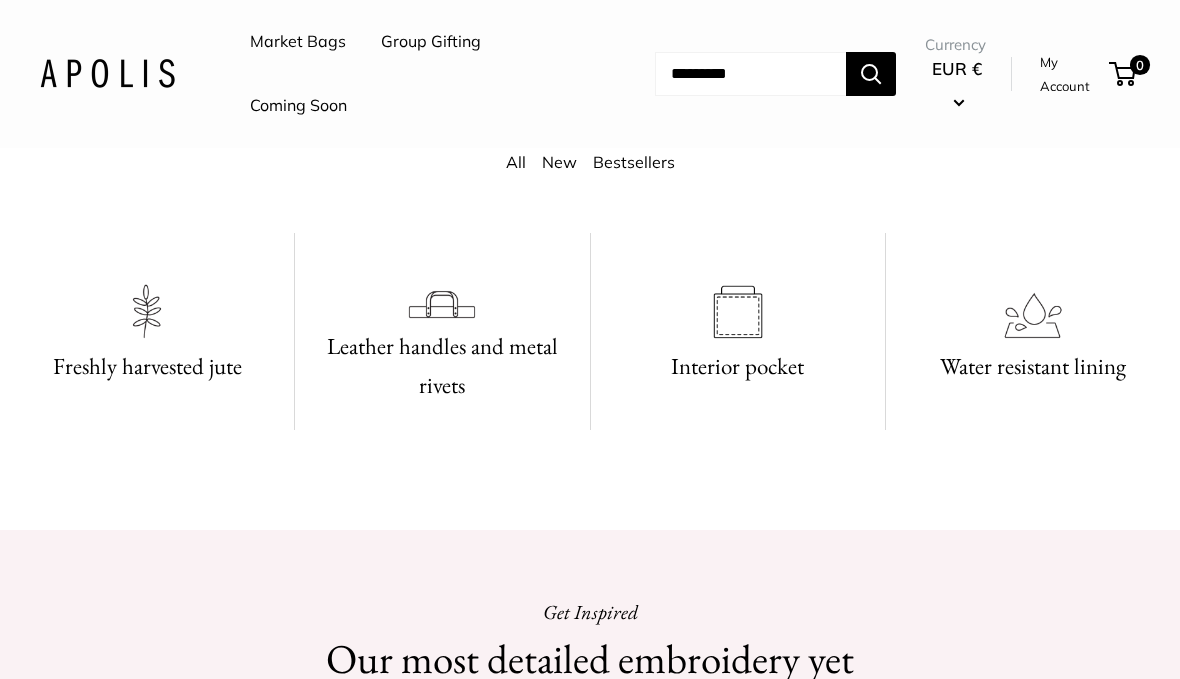 click on "Market Bags" at bounding box center [298, 42] 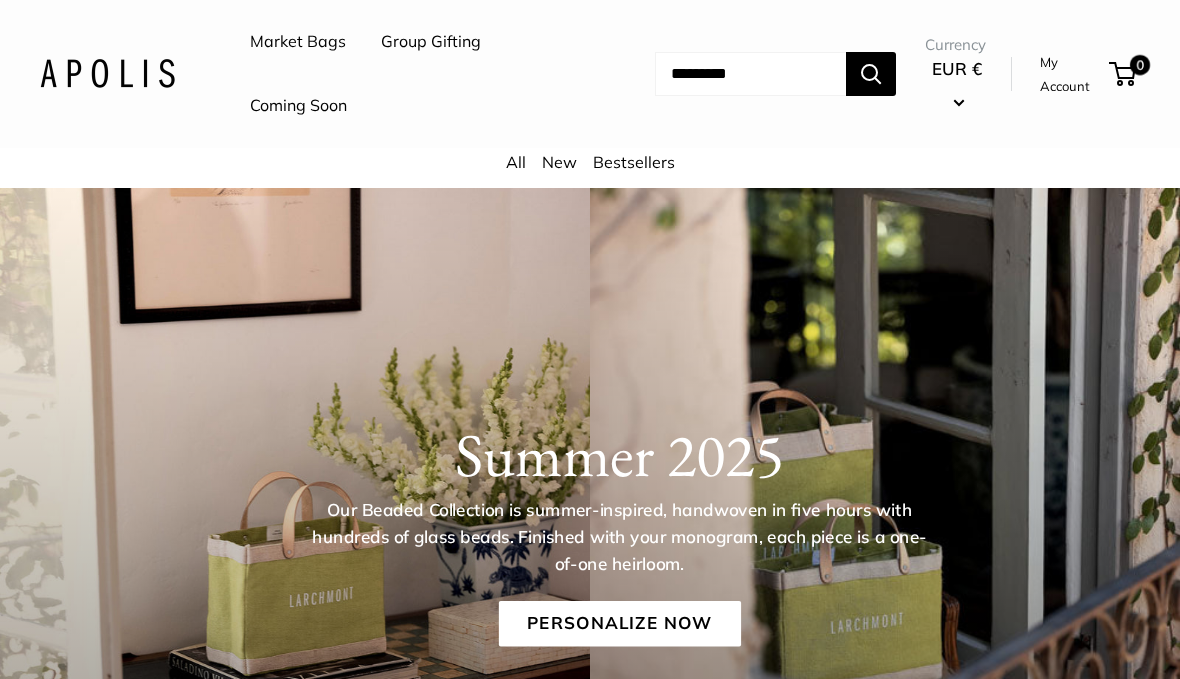 scroll, scrollTop: 0, scrollLeft: 0, axis: both 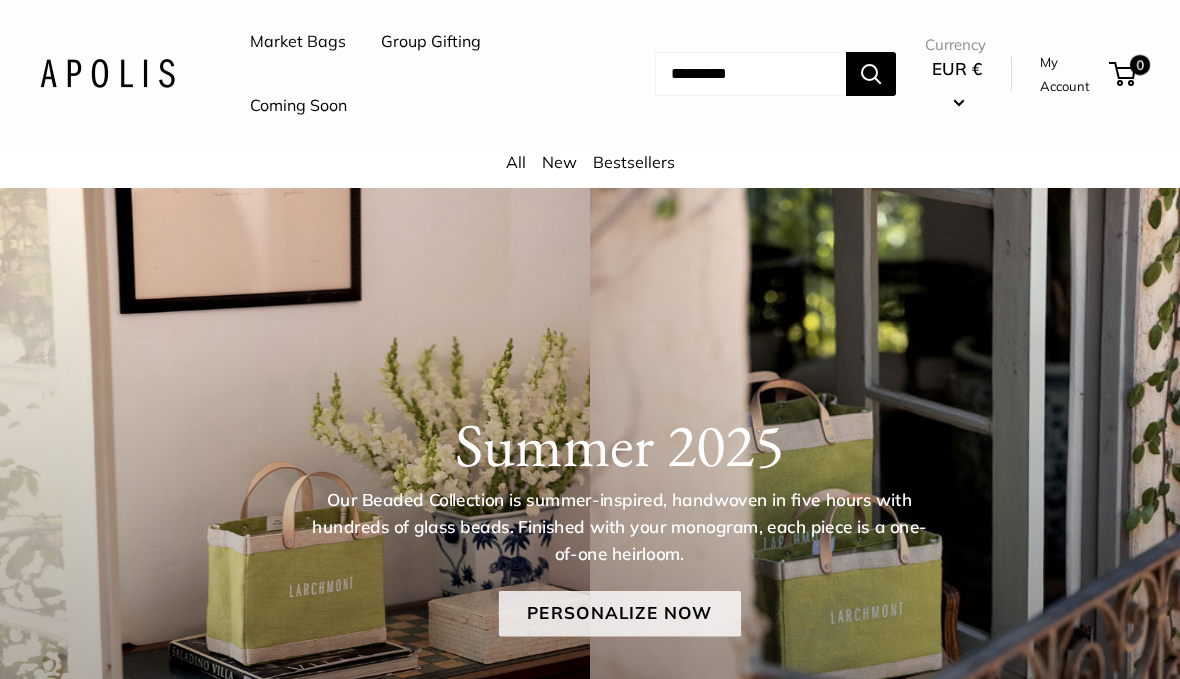 click on "Personalize Now" at bounding box center (619, 613) 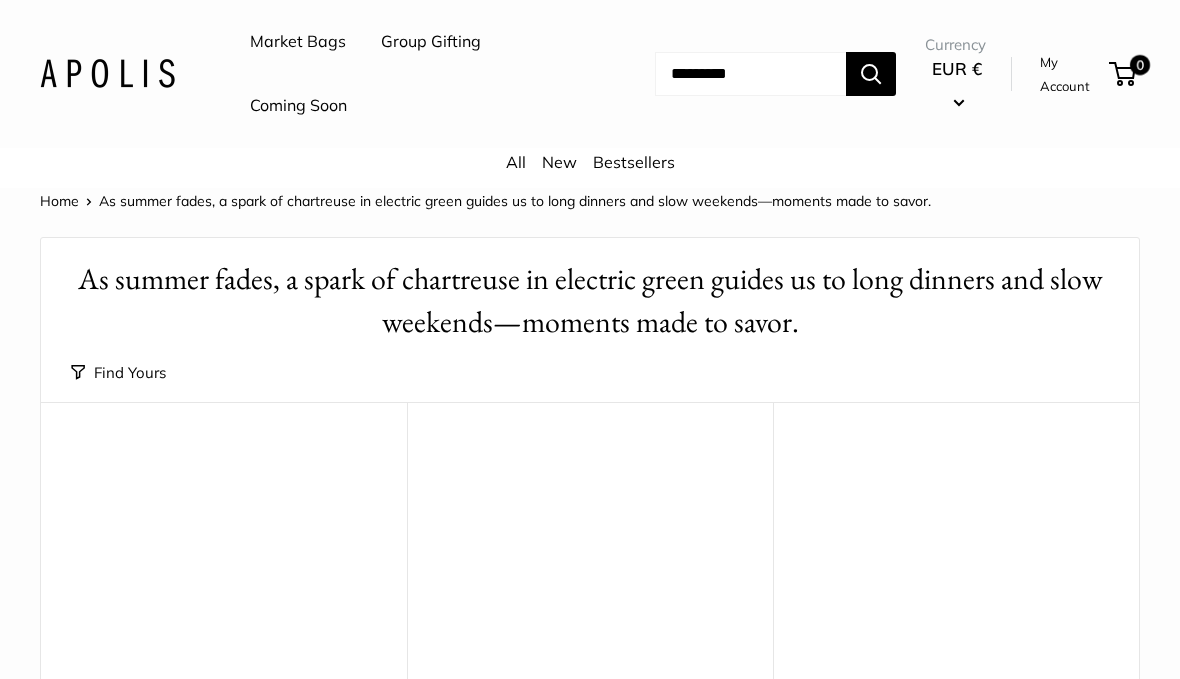 scroll, scrollTop: 0, scrollLeft: 0, axis: both 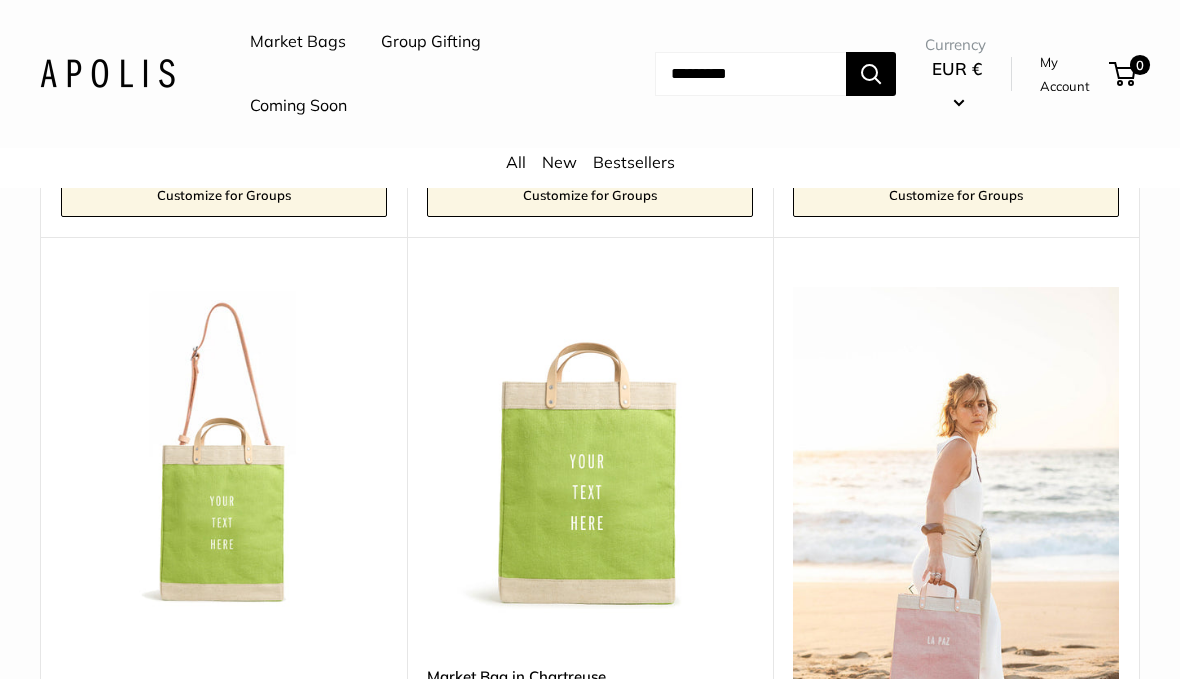 click at bounding box center (744, 741) 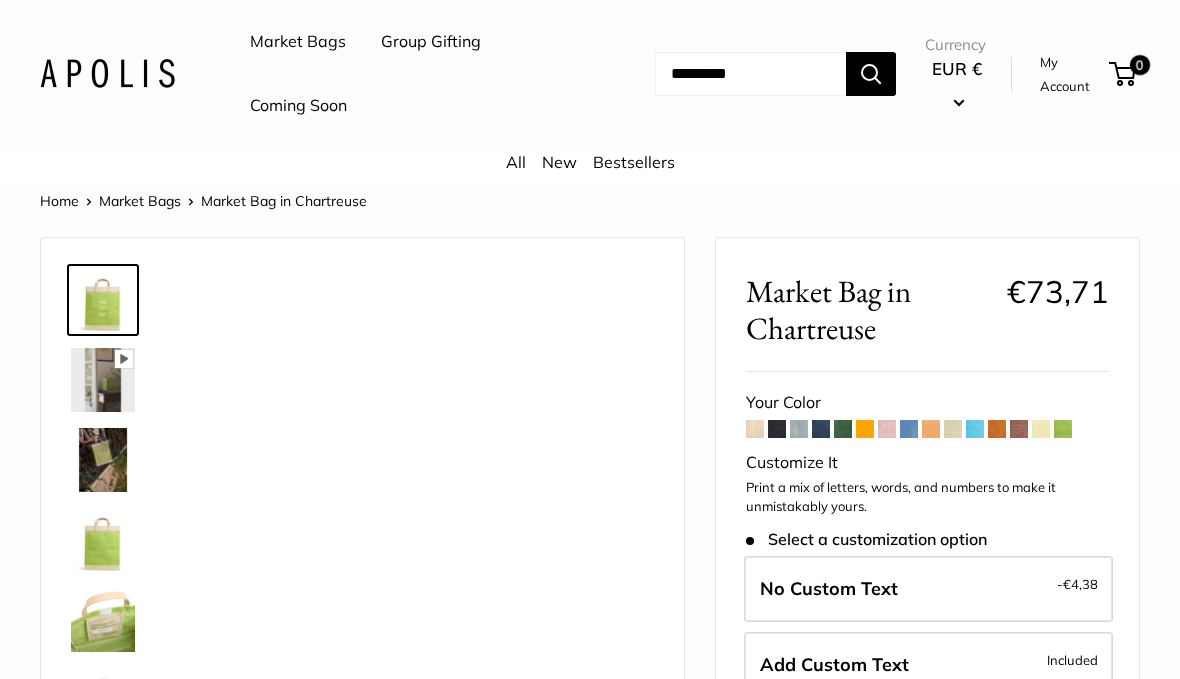 scroll, scrollTop: 0, scrollLeft: 0, axis: both 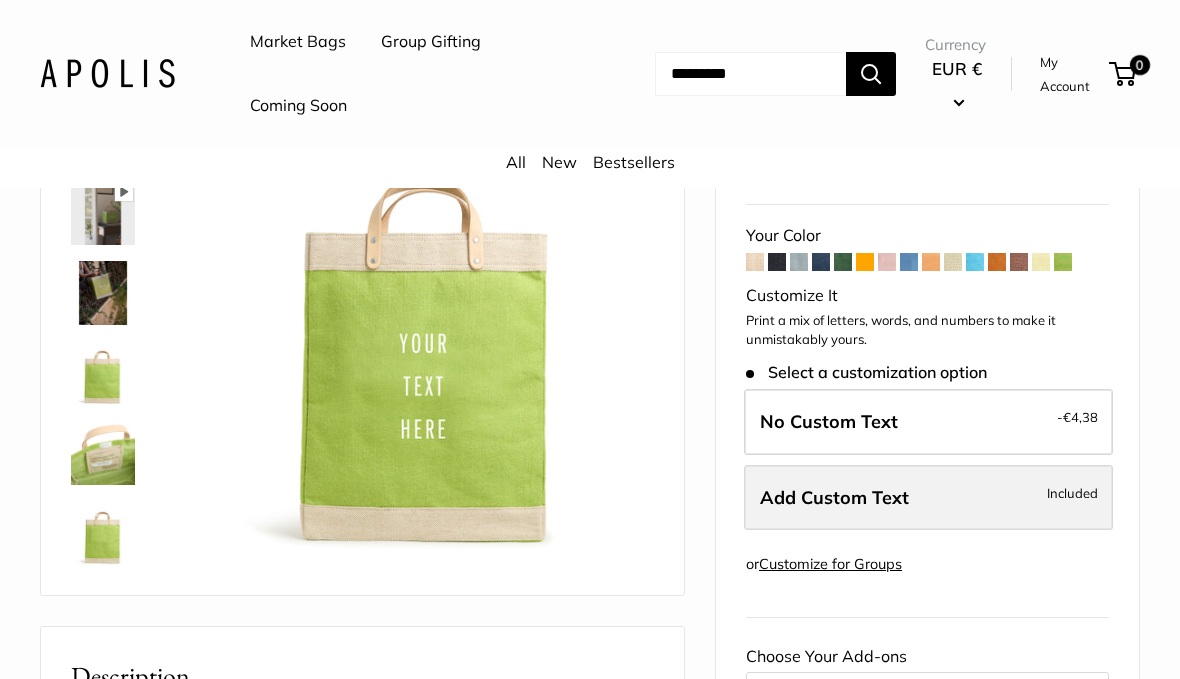 click on "Add Custom Text" at bounding box center [834, 497] 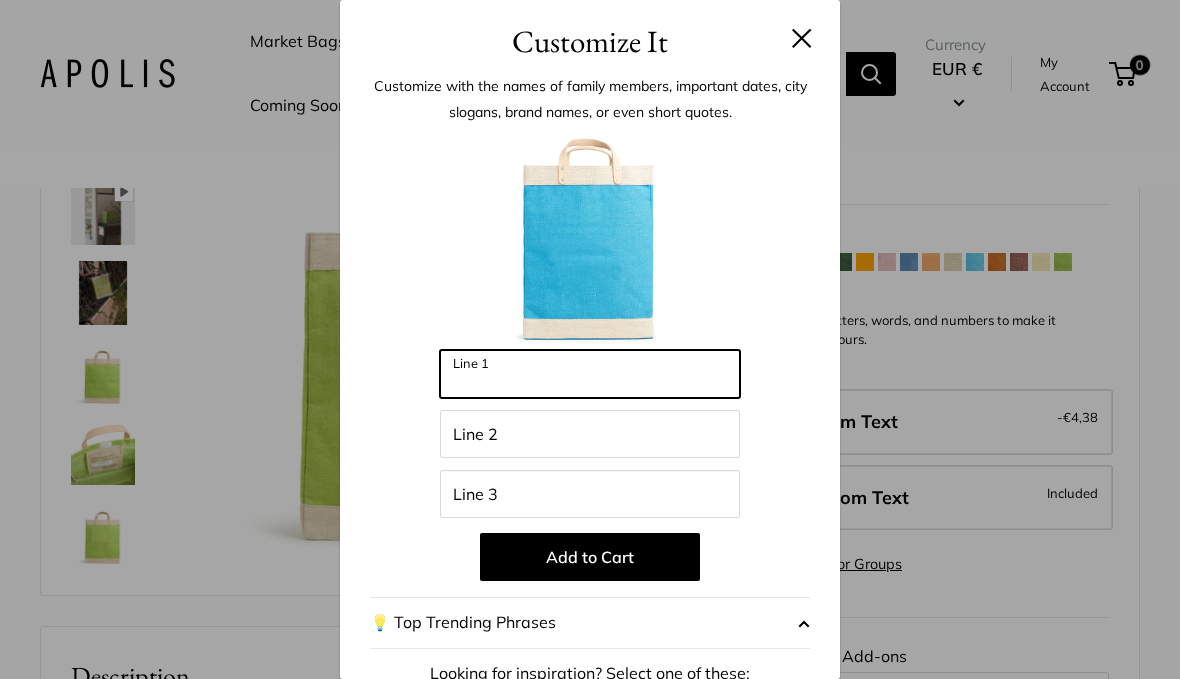 click on "Line 1" at bounding box center (590, 374) 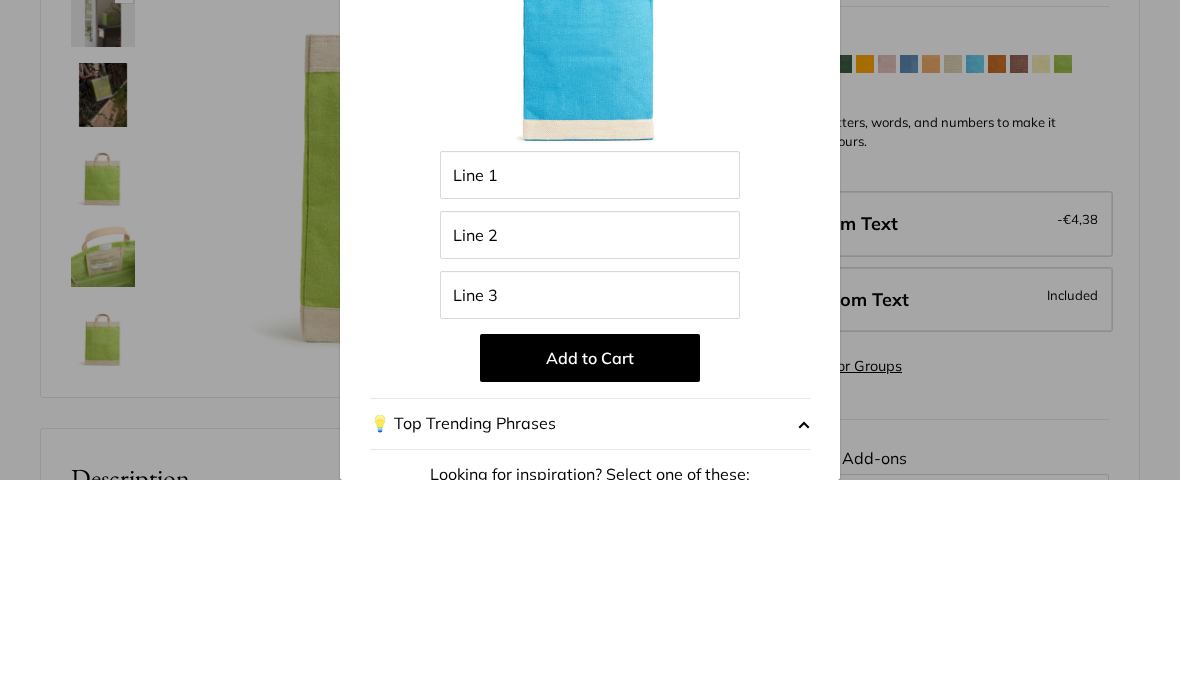 click on "Customize It
Customize with the names of family members, important dates, city slogans, brand names, or even short quotes.
Enter 42 letters
Line 1
Line 2
Line 3
Add to Cart
💡 Top Trending Phrases
Looking for inspiration? Select one of these: My Serotonin Levels Are Low" at bounding box center [590, 339] 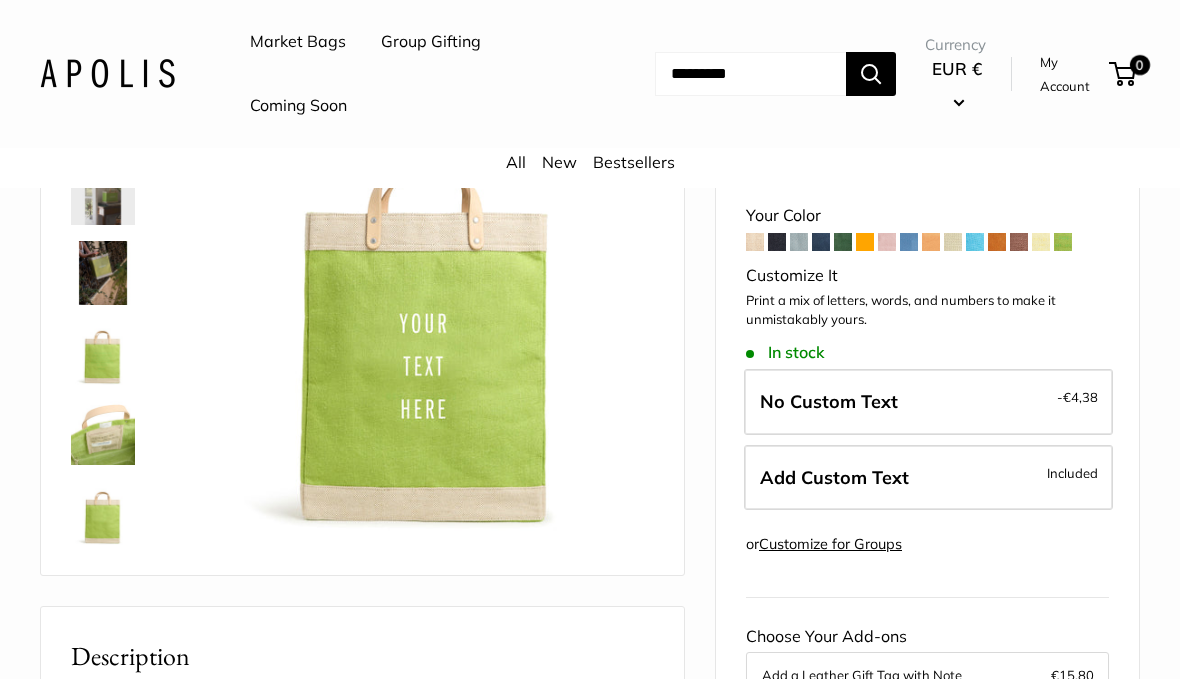 scroll, scrollTop: 186, scrollLeft: 0, axis: vertical 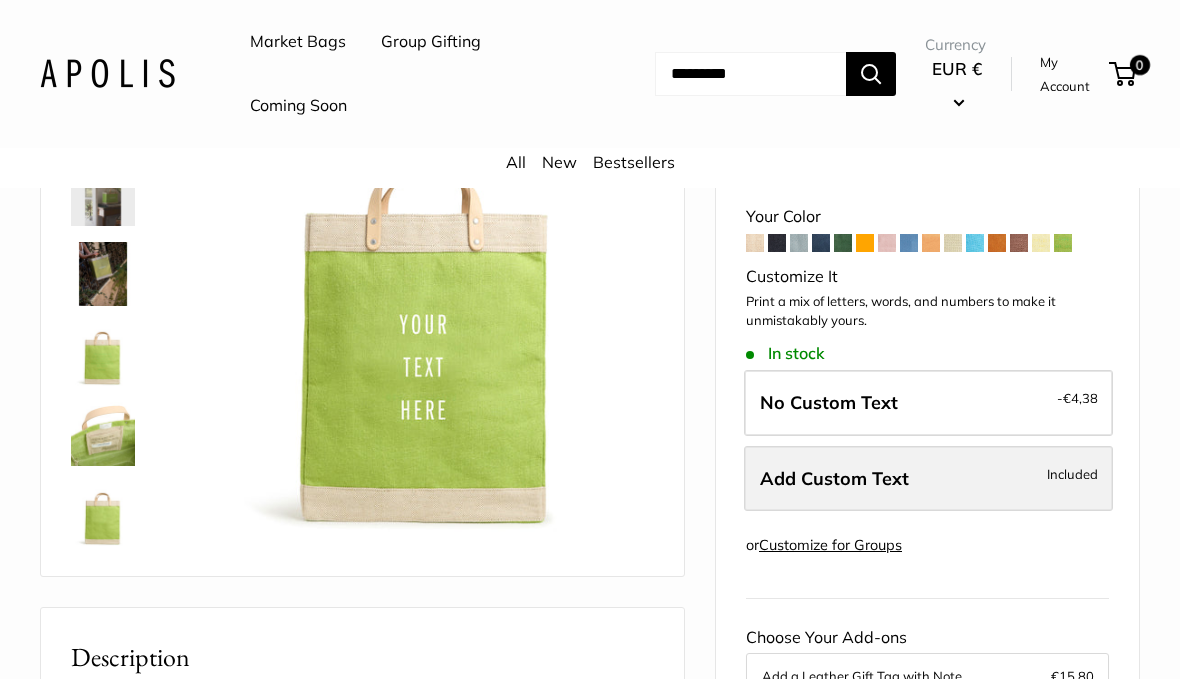 click on "Add Custom Text
Included" at bounding box center (928, 479) 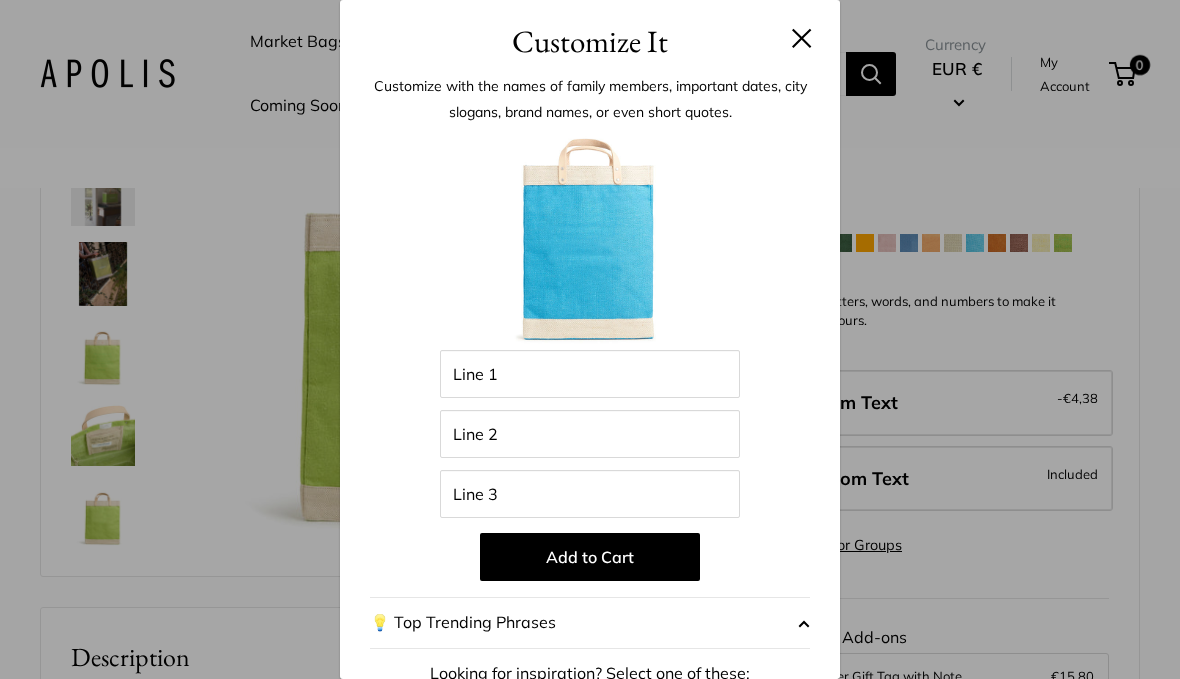 click at bounding box center [802, 38] 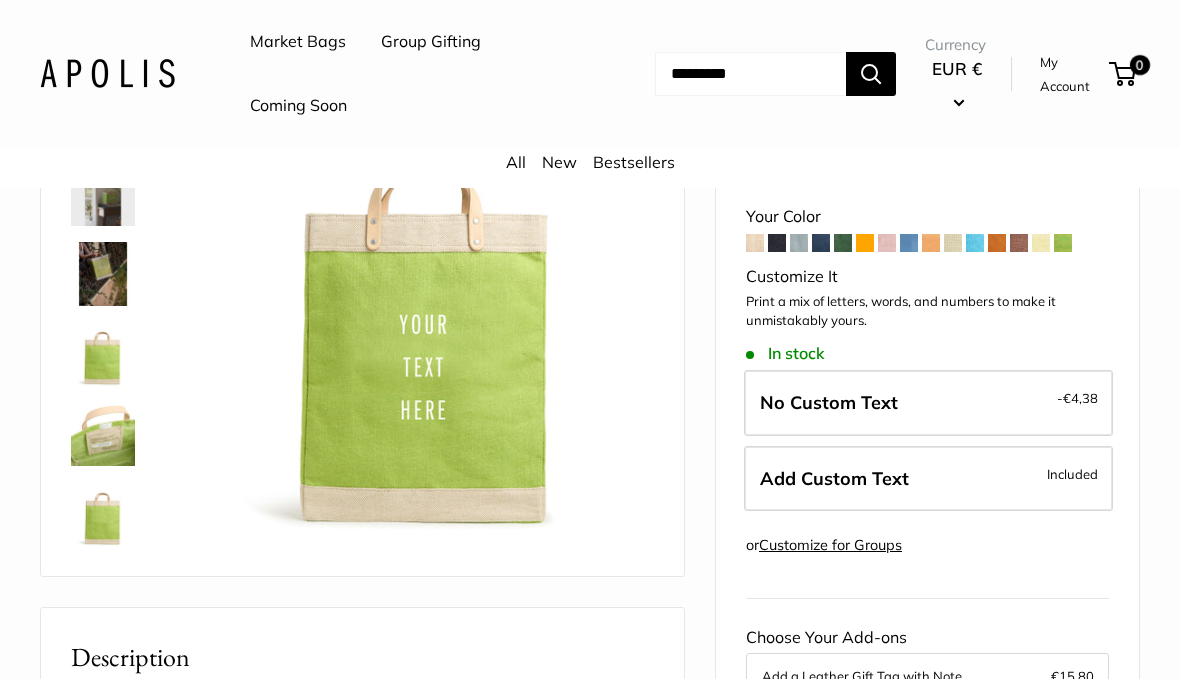 click on "Customize for Groups" at bounding box center [830, 545] 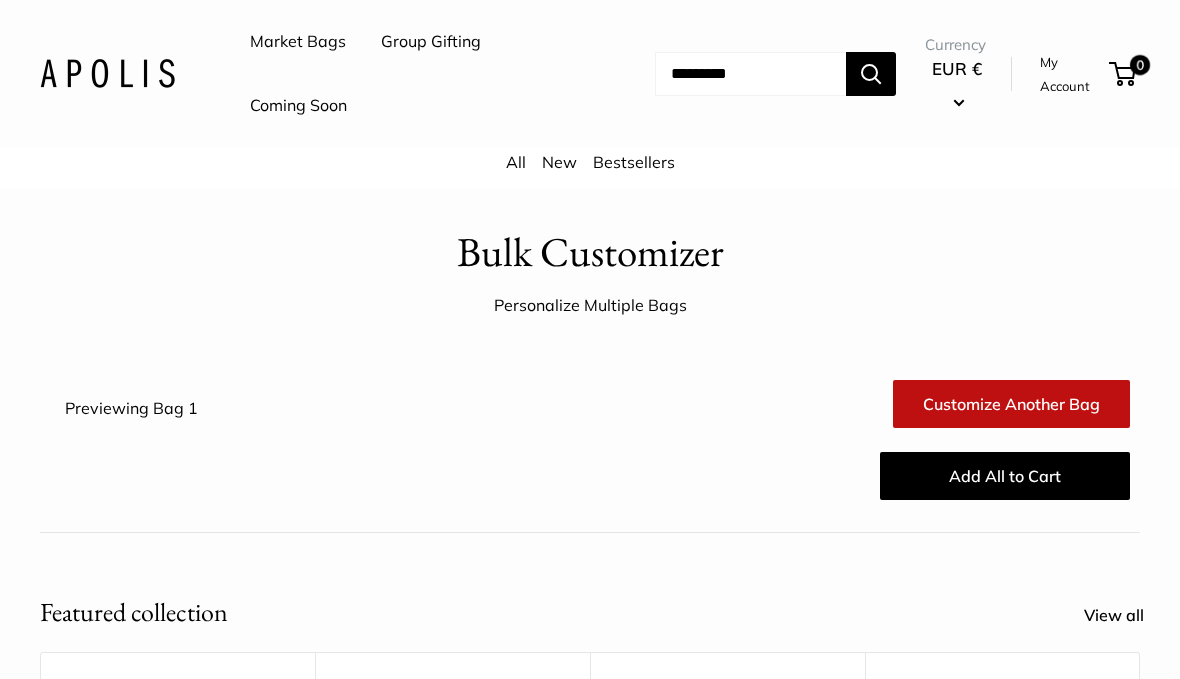 scroll, scrollTop: 0, scrollLeft: 0, axis: both 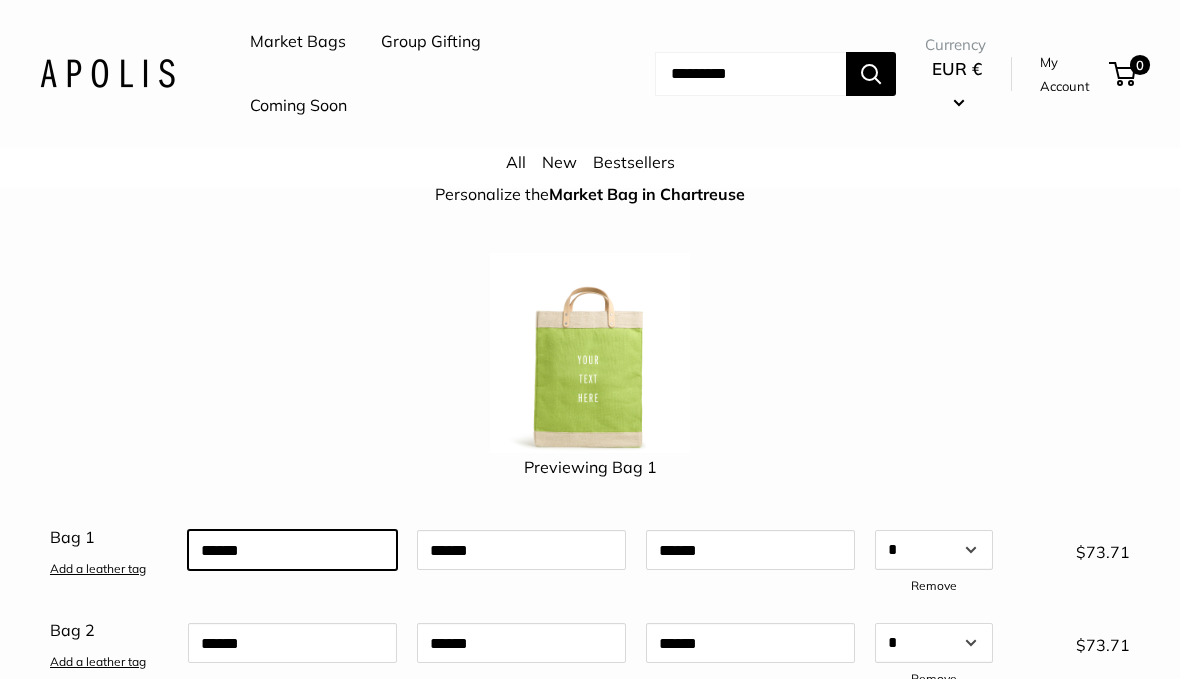 click on "Bag 1 Add a leather tag
Qty
Add a leather tag
* * * * * * * * * ** ** ** ** ** ** ** ** ** ** ** ** ** ** ** ** ** ** ** ** ** ** ** ** ** ** ** ** ** ** ** ** ** ** ** ** ** ** ** ** ** ** ** ** ** ** ** ** ** ** ** ** ** ** ** ** ** ** ** ** ** ** ** ** ** ** ** ** ** ** ** ** ** ** ** ** ** ** ** ** ** ** ** ** ** ** ** ** ** ** ***
Remove
$73.71
Bag 2 Add a leather tag
Qty
Add a leather tag
* * * * * * * * * ** ** ** ** ** ** ** ** ** ** ** ** ** ** ** ** ** ** ** ** ** ** ** ** ** ** ** ** ** ** ** ** ** ** ** ** ** ** ** ** ** ** ** ** ** ** ** ** ** ** ** ** ** ** ** ** ** ** ** ** ** ** ** ** ** ** ** ** ** ** ** ** ** ** ** ** ** ** ** ** ** ** ** ** ** **" at bounding box center (590, 655) 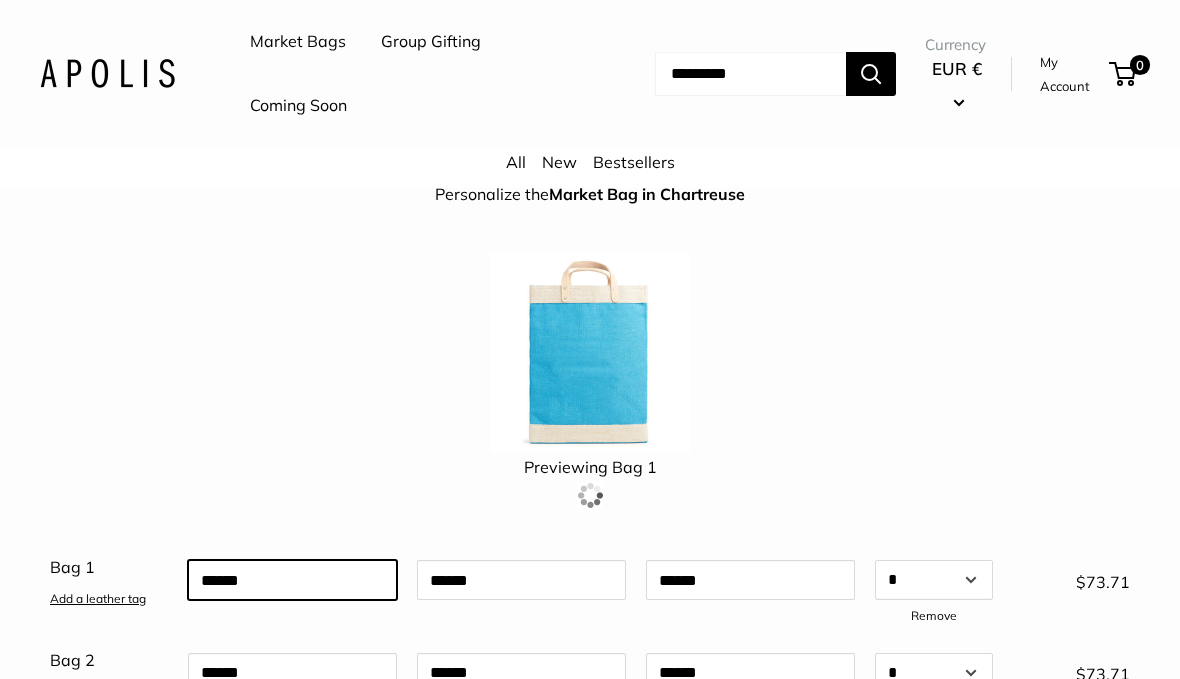 scroll, scrollTop: 110, scrollLeft: 0, axis: vertical 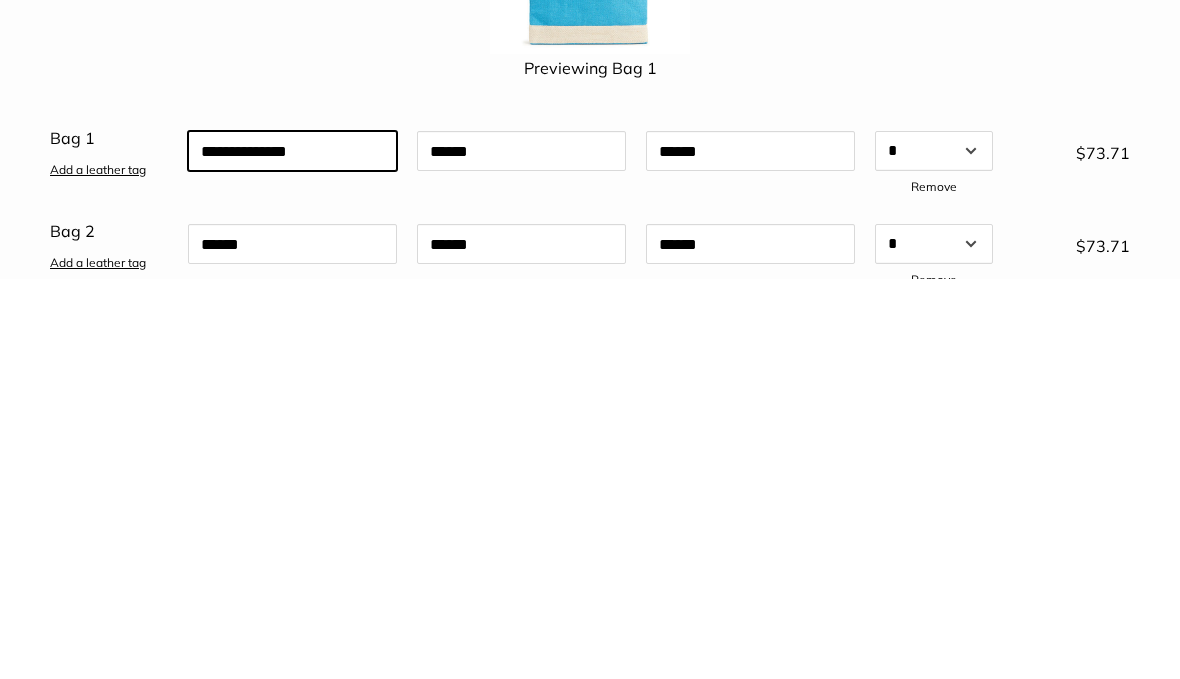 type on "**********" 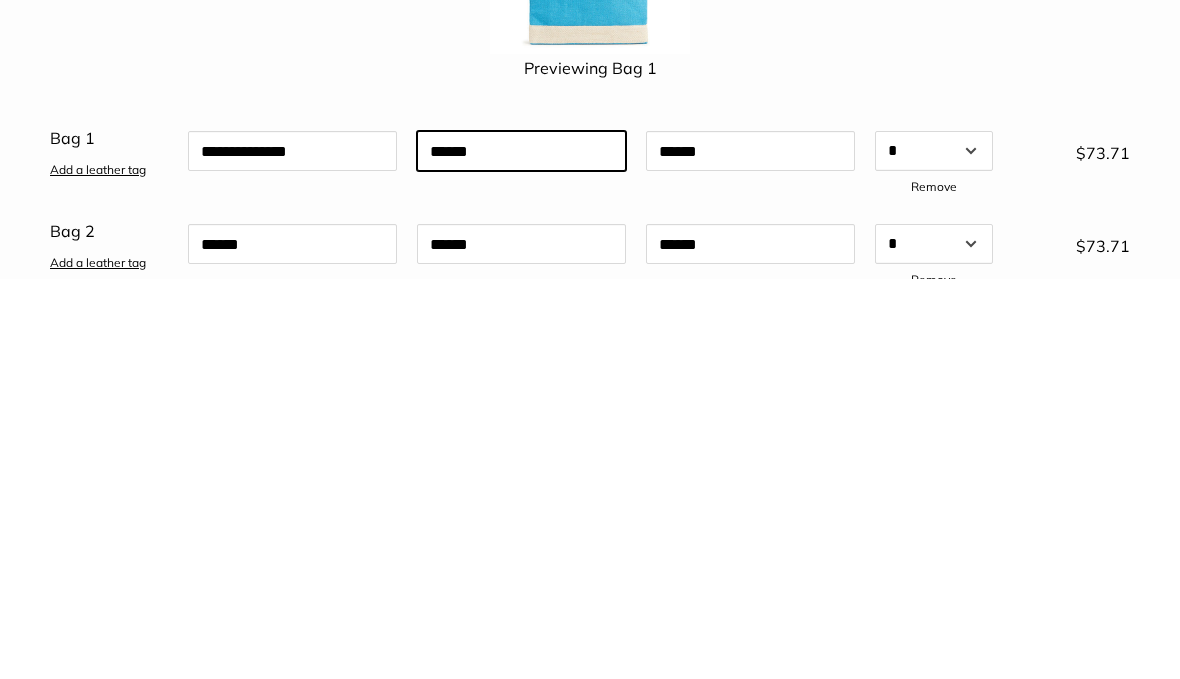 click at bounding box center (521, 562) 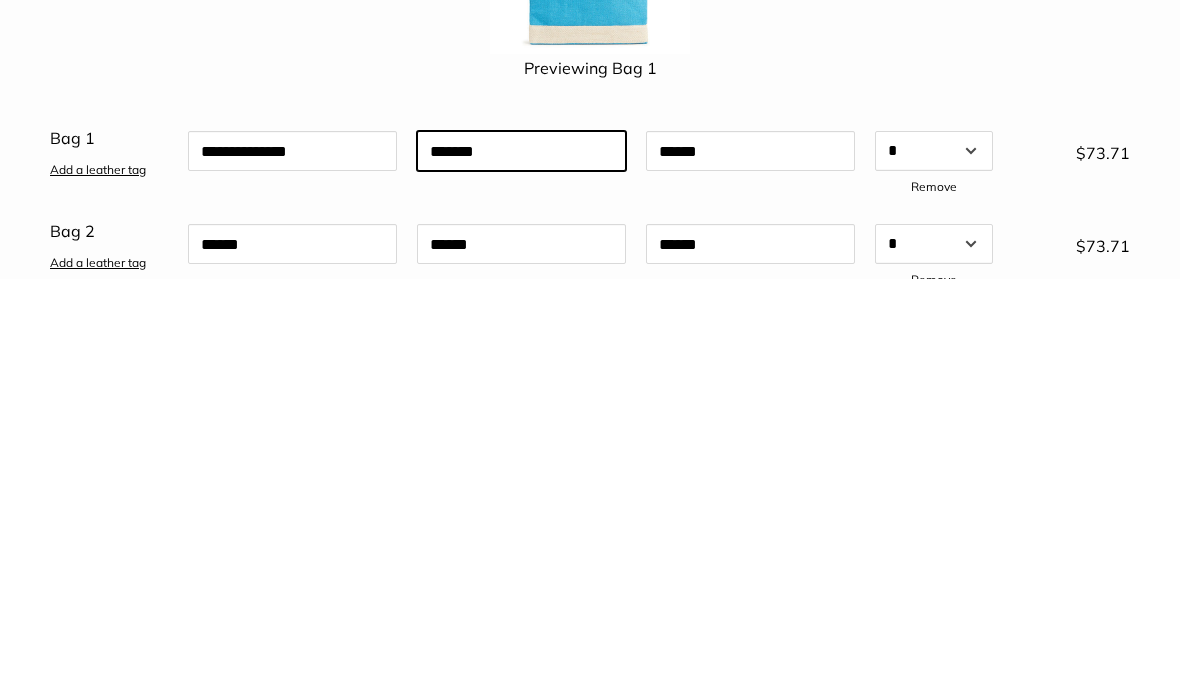 type on "*******" 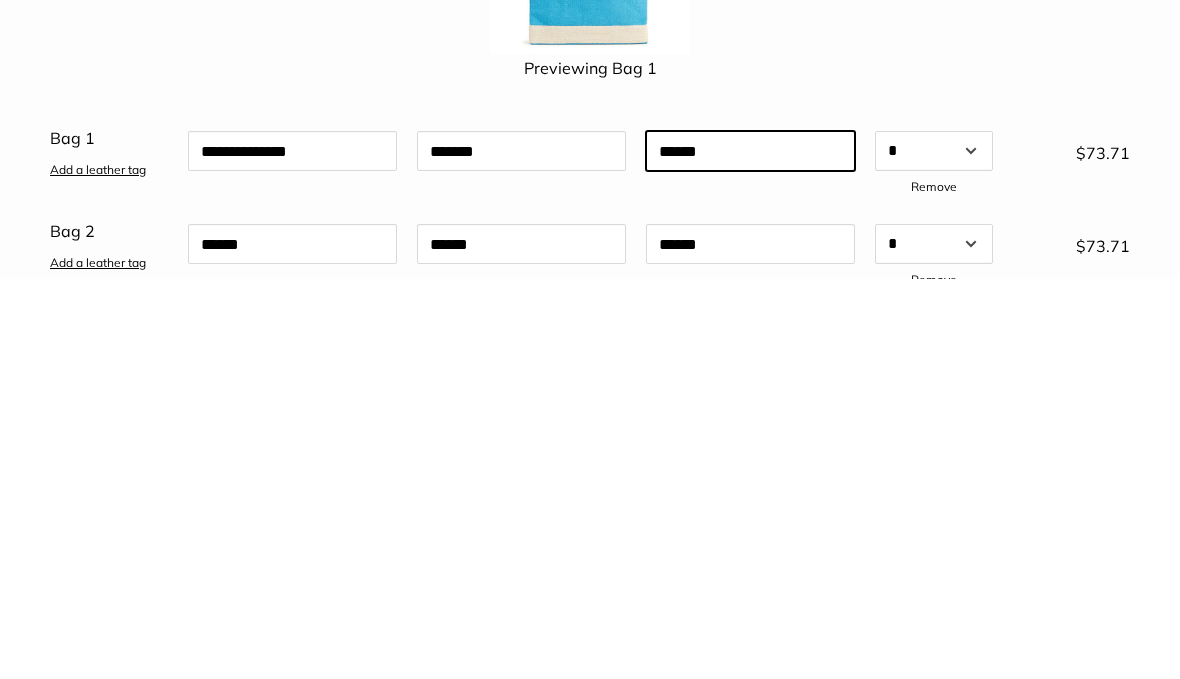 click at bounding box center [750, 551] 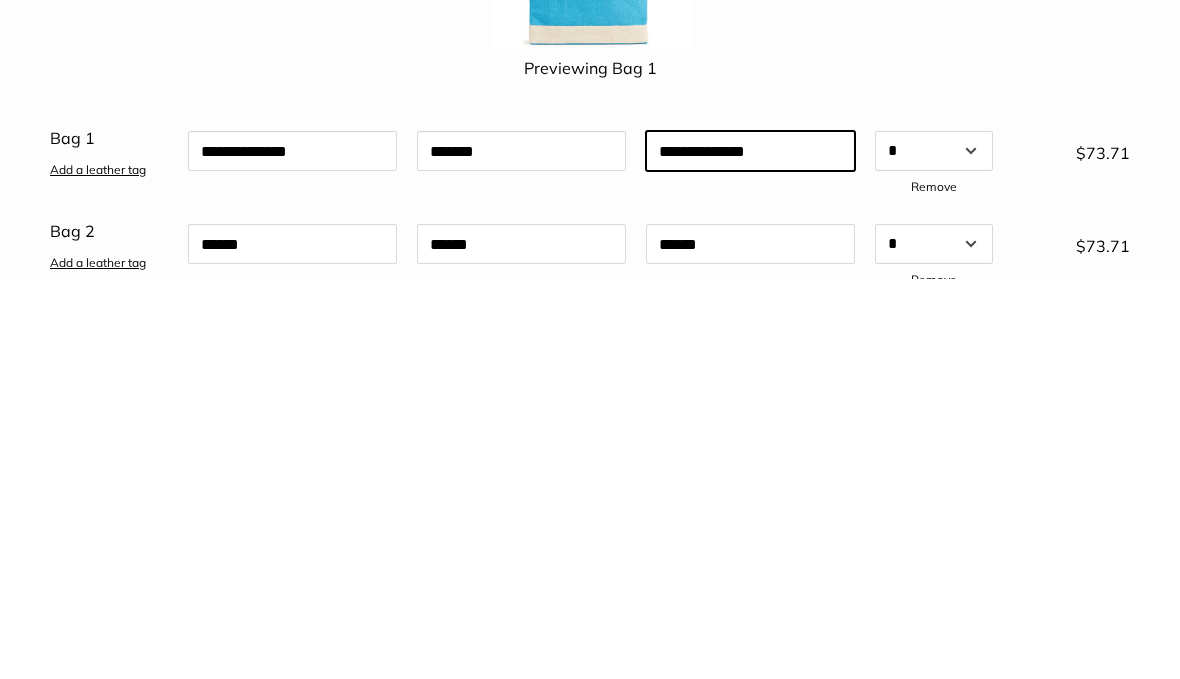 click on "**********" at bounding box center (750, 551) 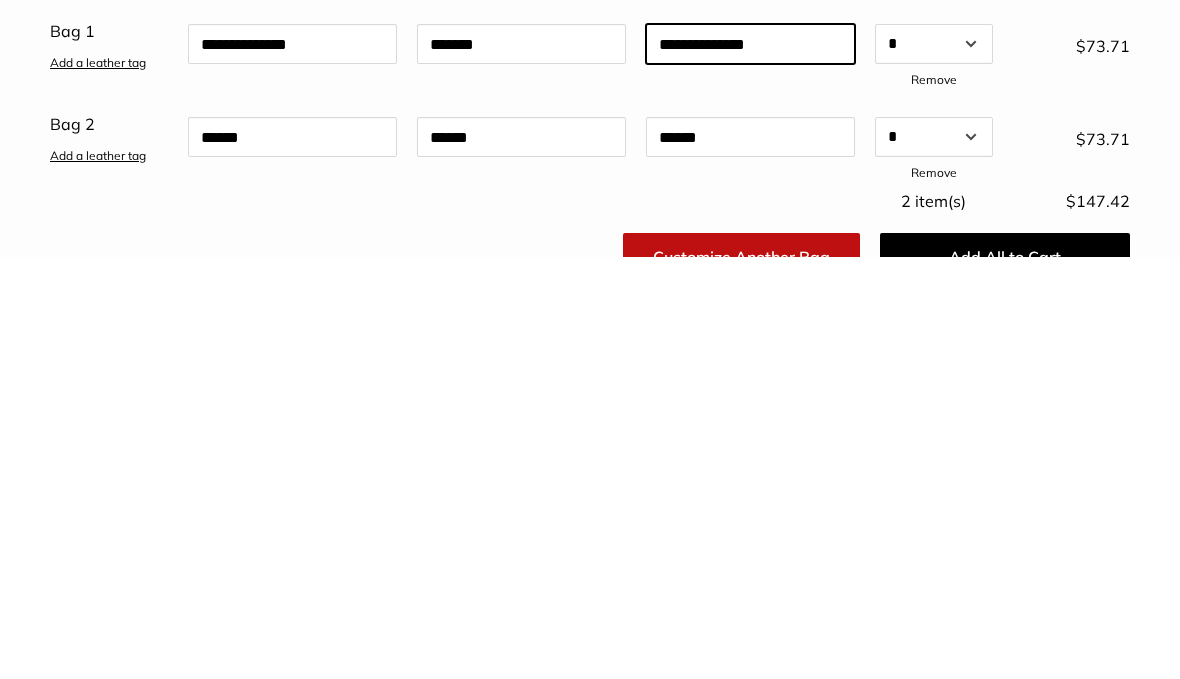 scroll, scrollTop: 201, scrollLeft: 0, axis: vertical 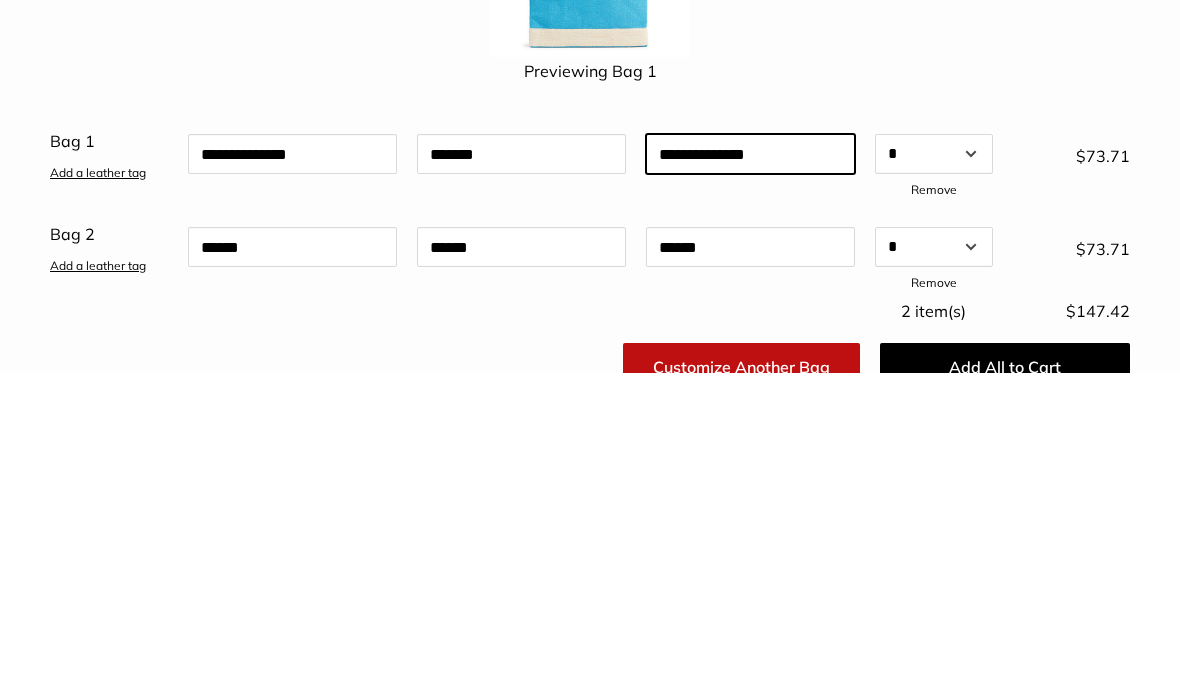 type on "**********" 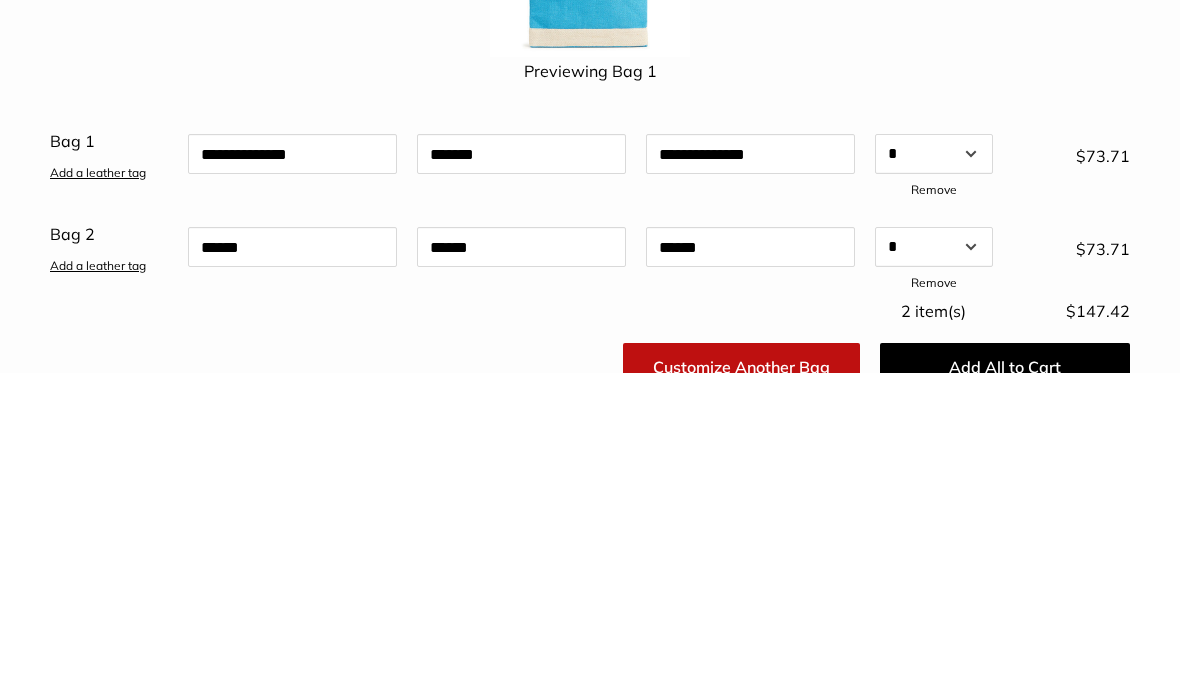 click on "$73.71" at bounding box center [1072, 459] 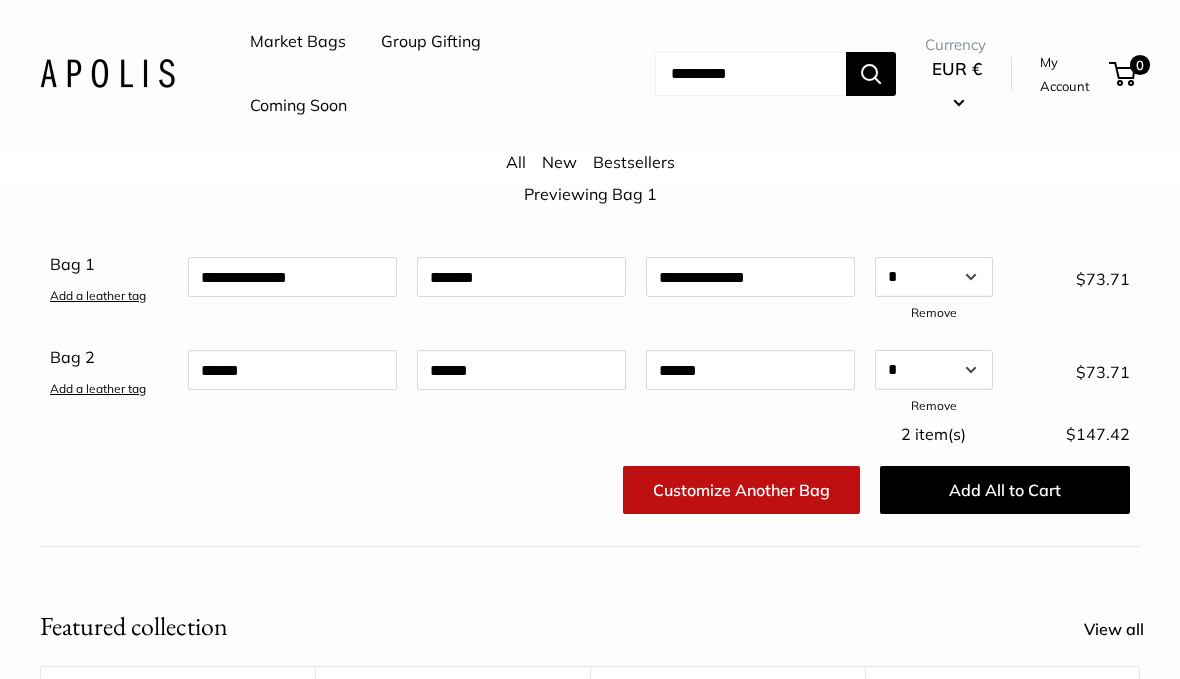 scroll, scrollTop: 385, scrollLeft: 0, axis: vertical 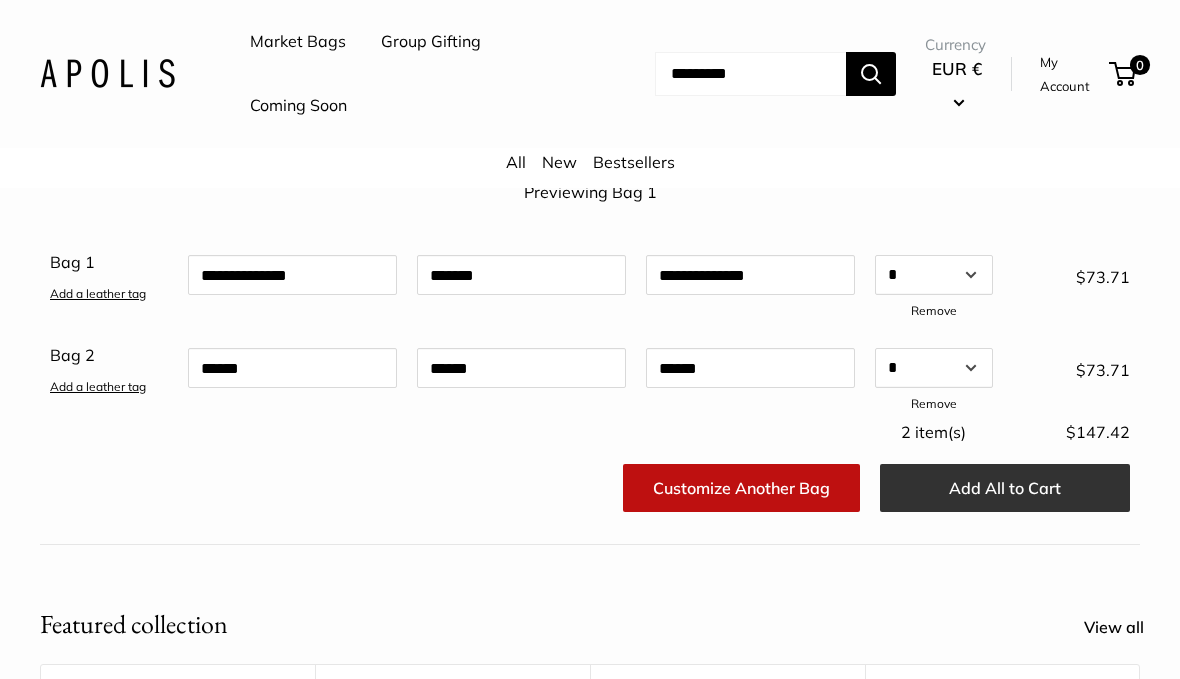 click on "Add All to Cart" at bounding box center [1005, 489] 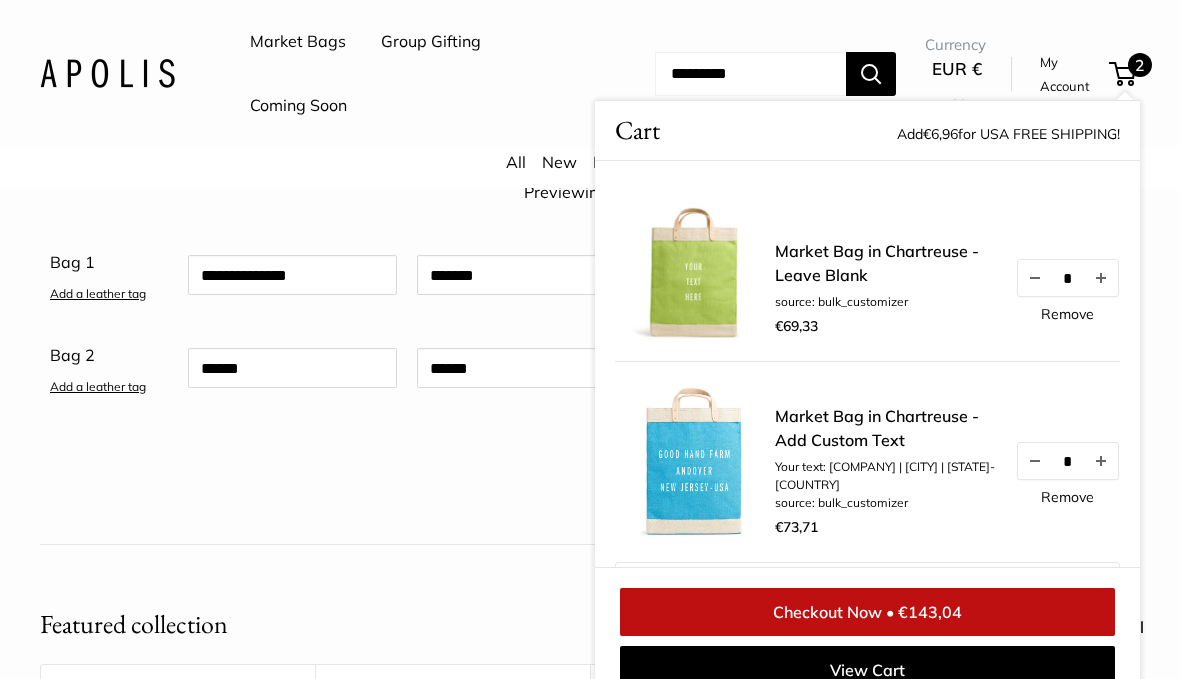 scroll, scrollTop: 386, scrollLeft: 0, axis: vertical 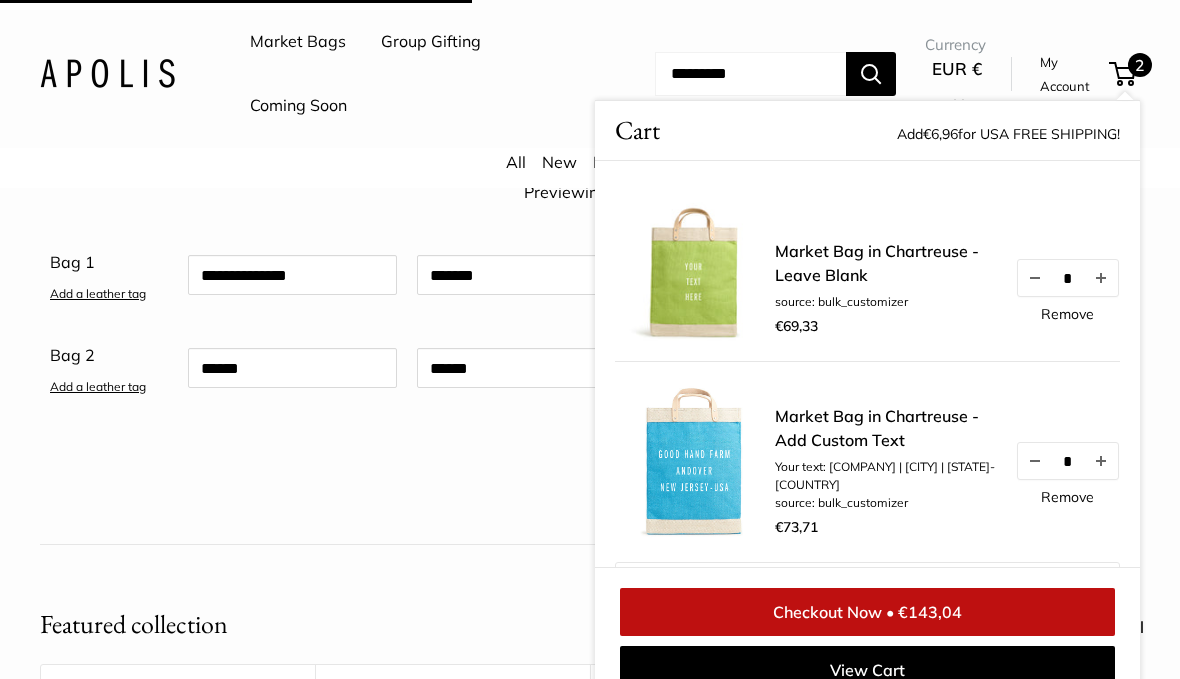 click on "Remove" at bounding box center [1067, 314] 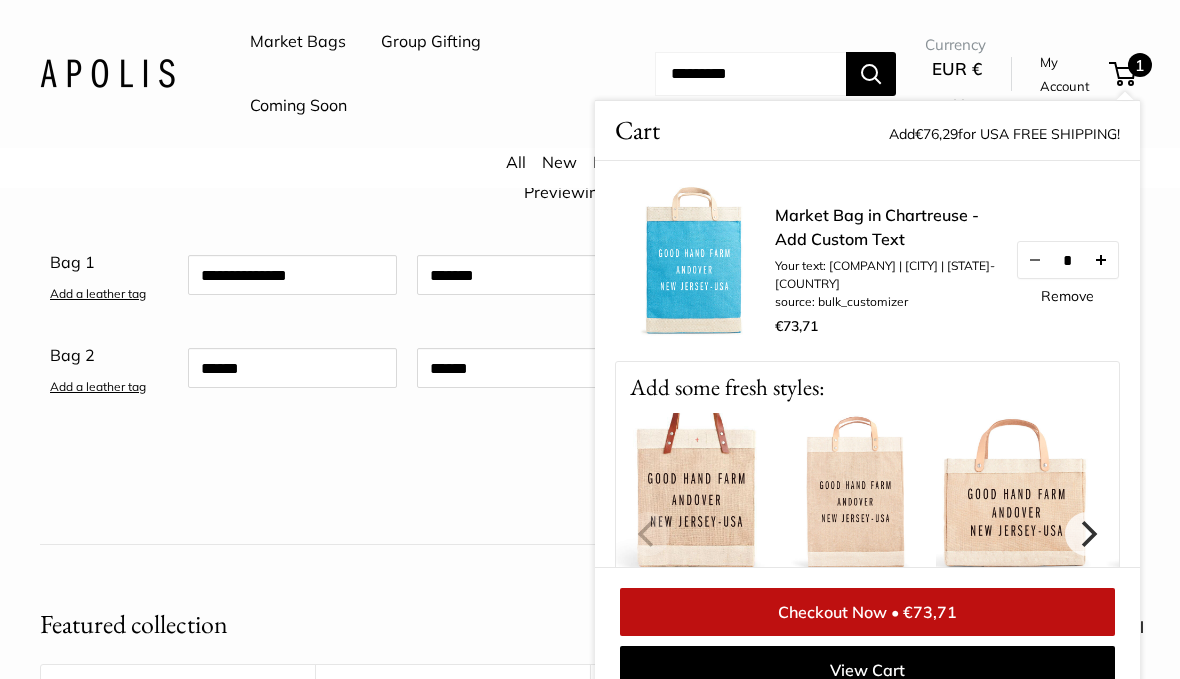 click at bounding box center [1101, 260] 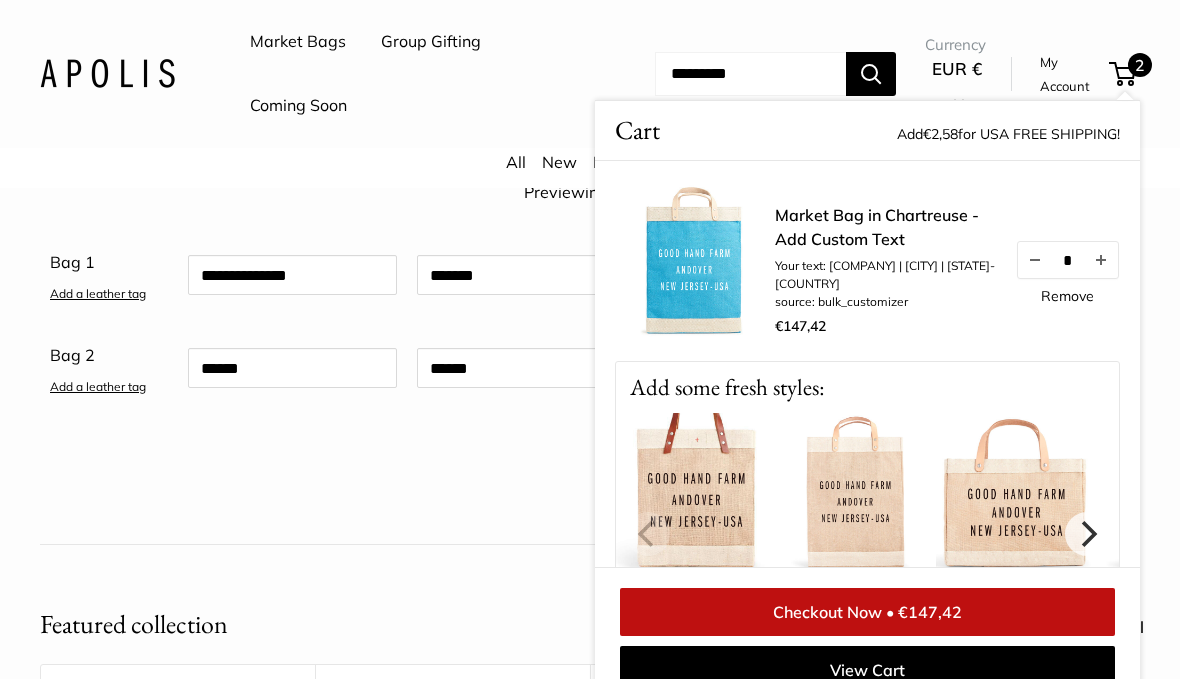 click on "Remove" at bounding box center (1067, 296) 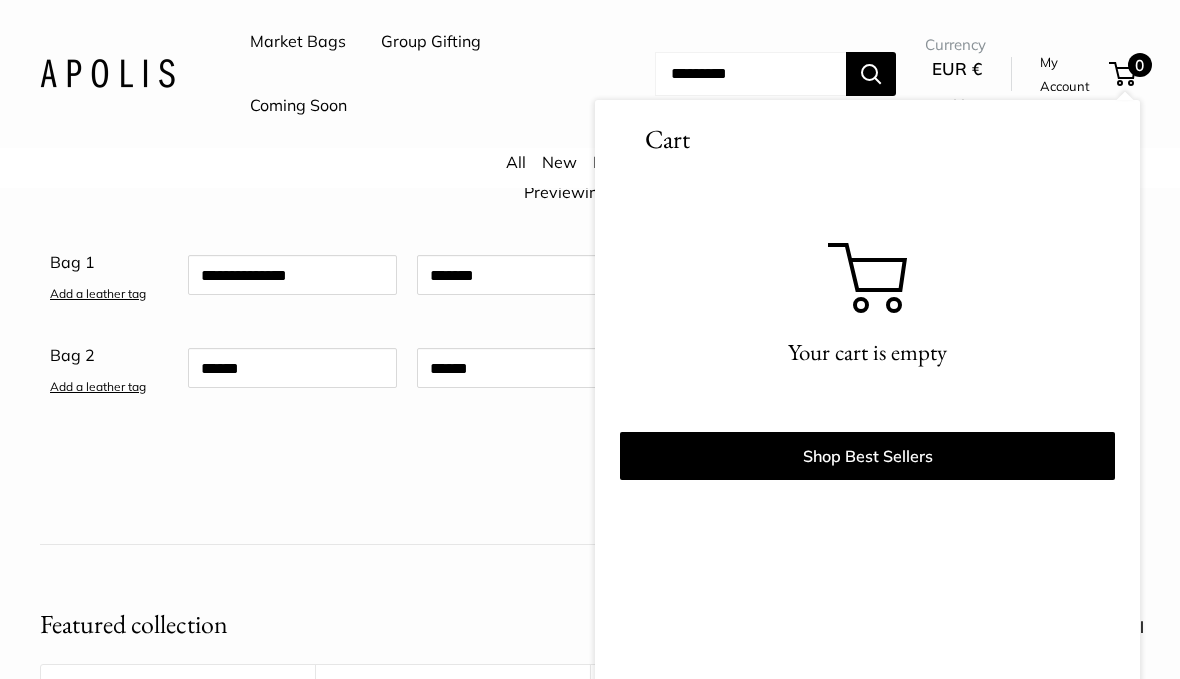 click on "**********" at bounding box center (590, 257) 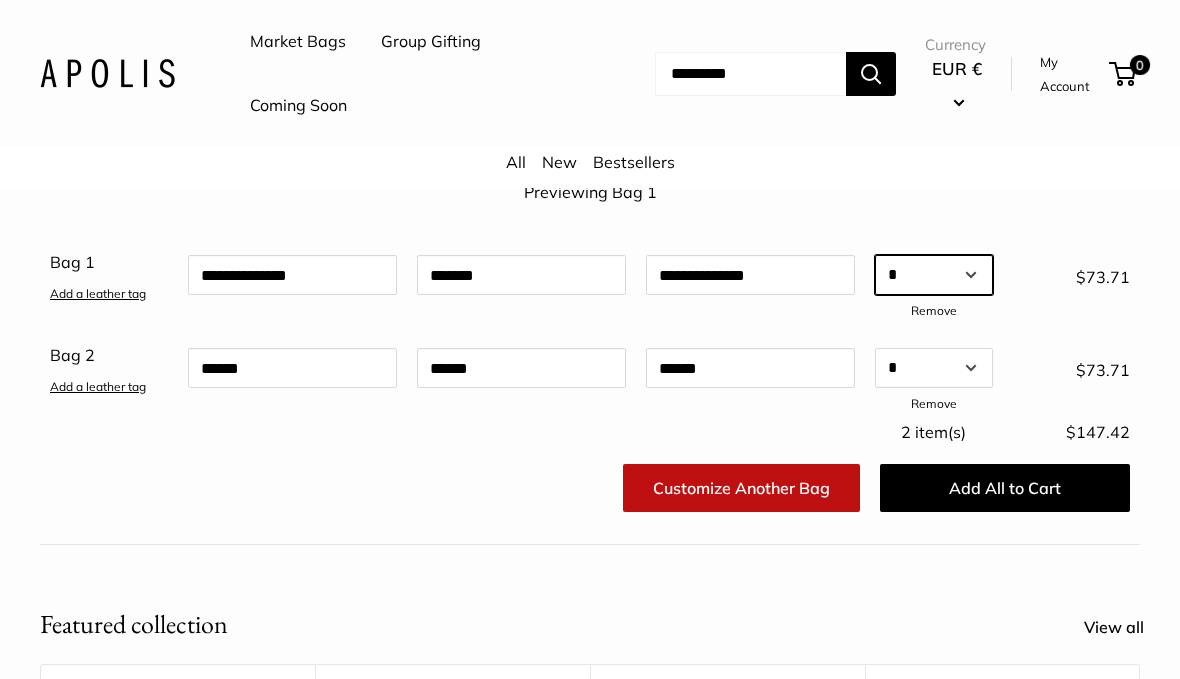 click on "* * * * * * * * * ** ** ** ** ** ** ** ** ** ** ** ** ** ** ** ** ** ** ** ** ** ** ** ** ** ** ** ** ** ** ** ** ** ** ** ** ** ** ** ** ** ** ** ** ** ** ** ** ** ** ** ** ** ** ** ** ** ** ** ** ** ** ** ** ** ** ** ** ** ** ** ** ** ** ** ** ** ** ** ** ** ** ** ** ** ** ** ** ** ** ***" at bounding box center (934, 275) 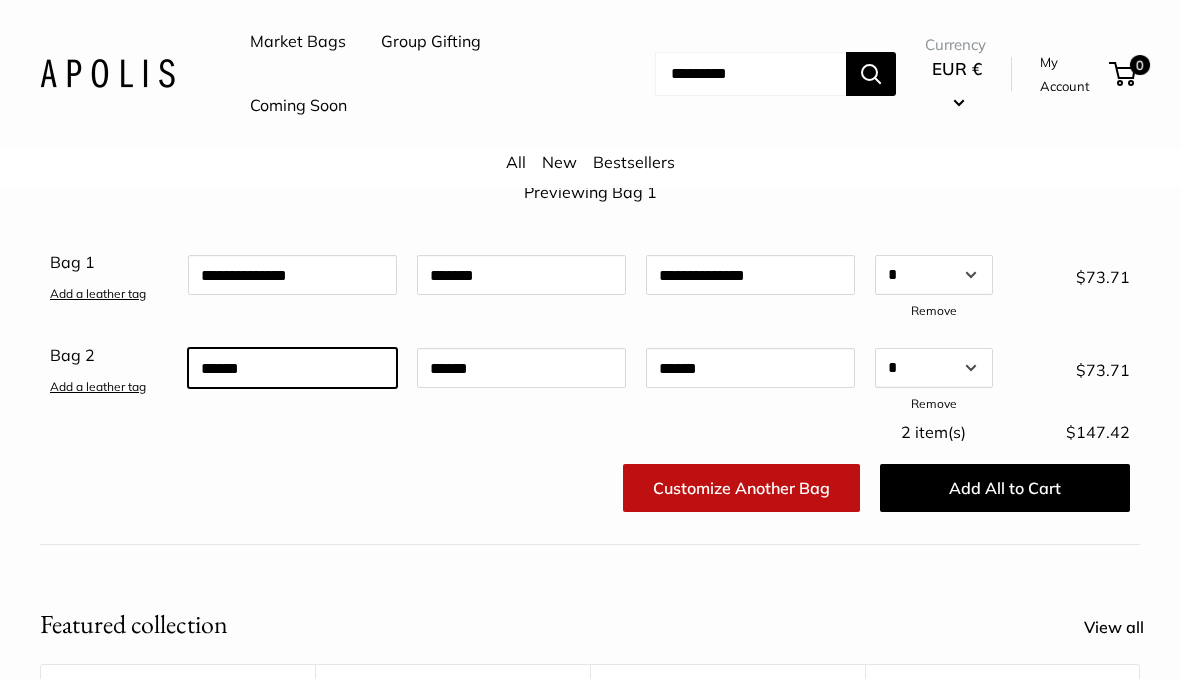 click at bounding box center [292, 379] 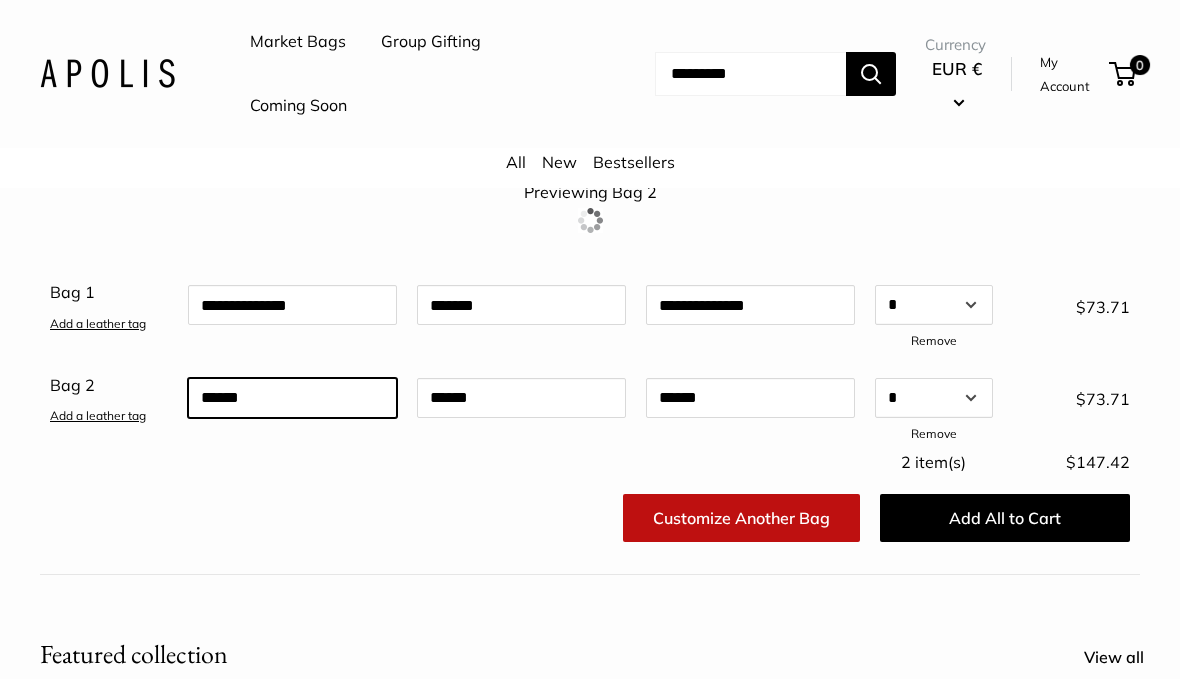 scroll, scrollTop: 385, scrollLeft: 0, axis: vertical 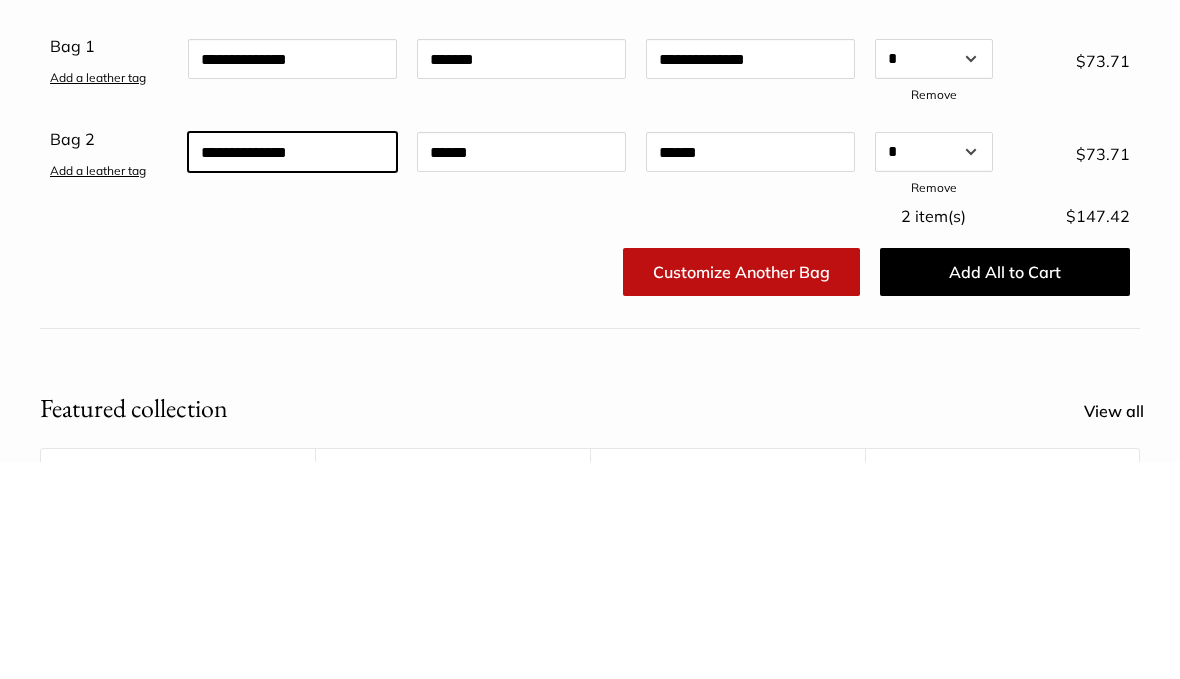 type on "**********" 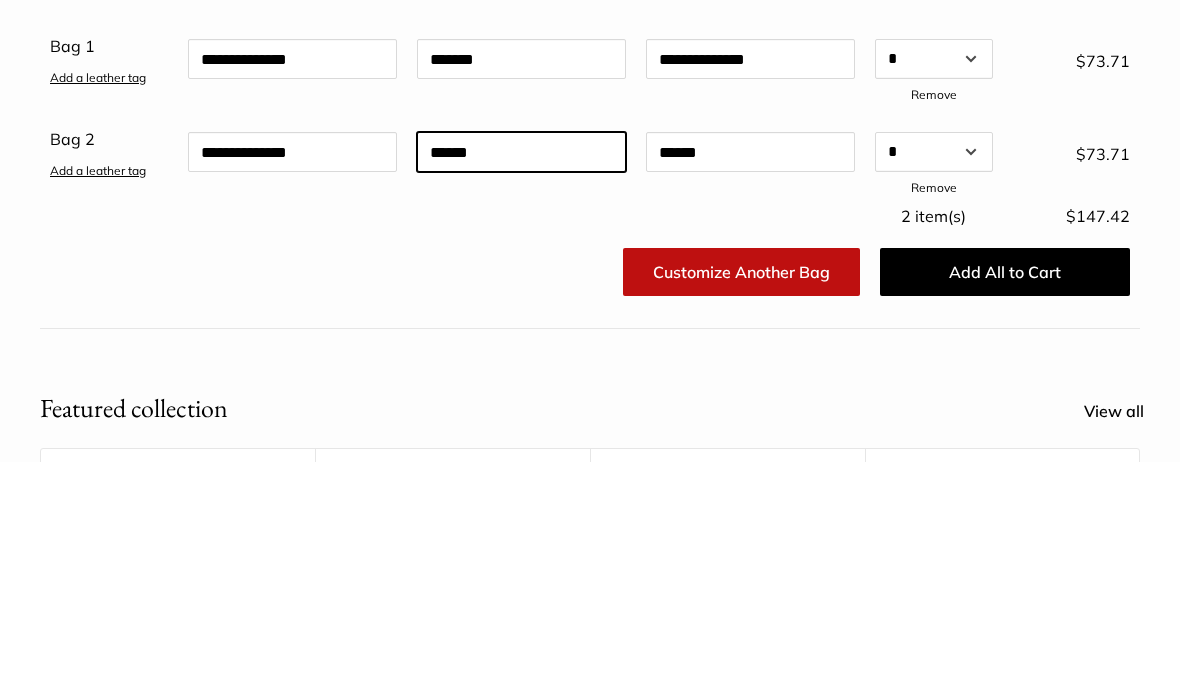 click at bounding box center (521, 380) 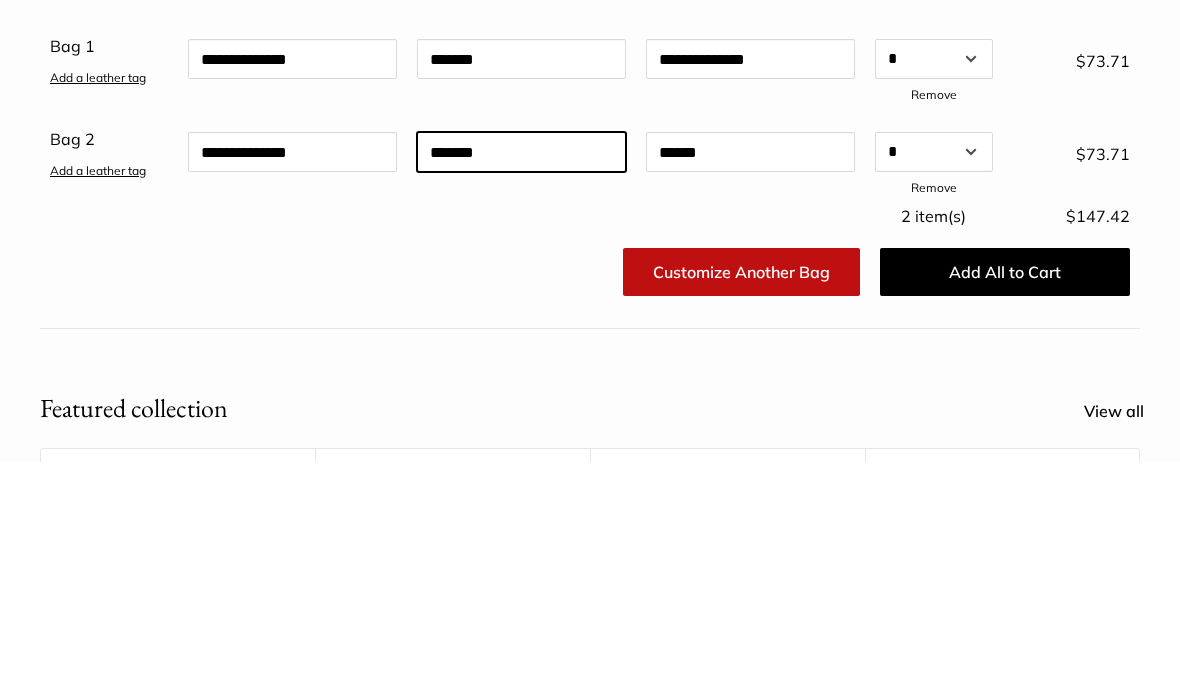 type on "*******" 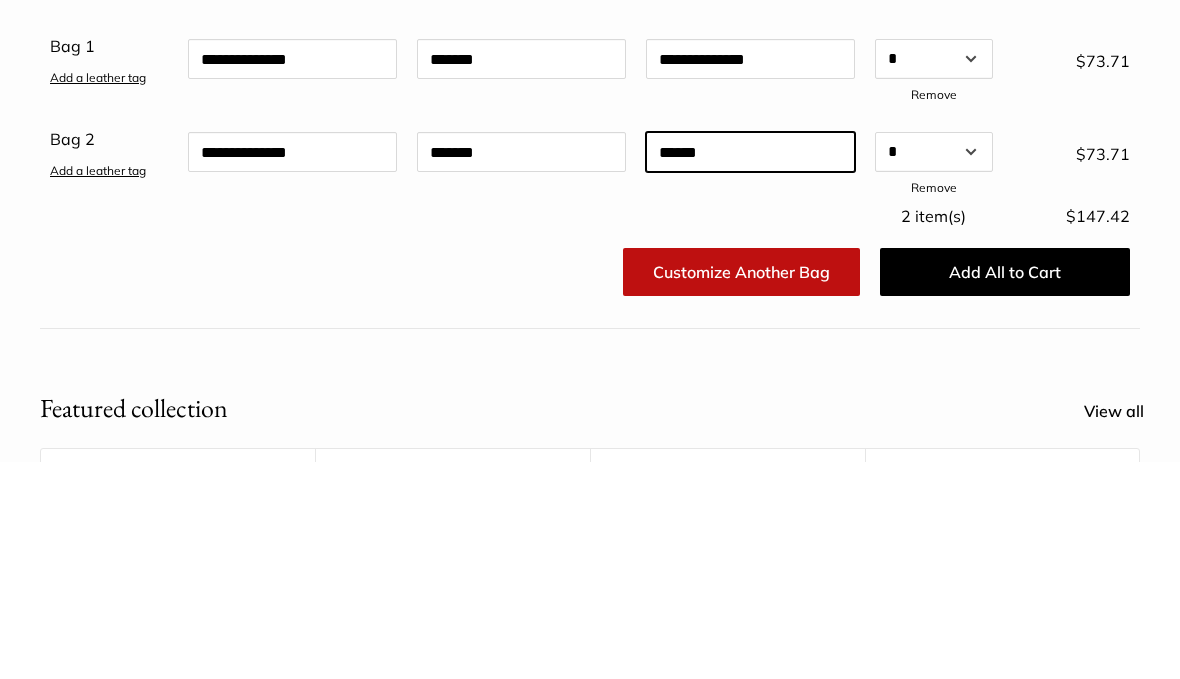 click at bounding box center (750, 369) 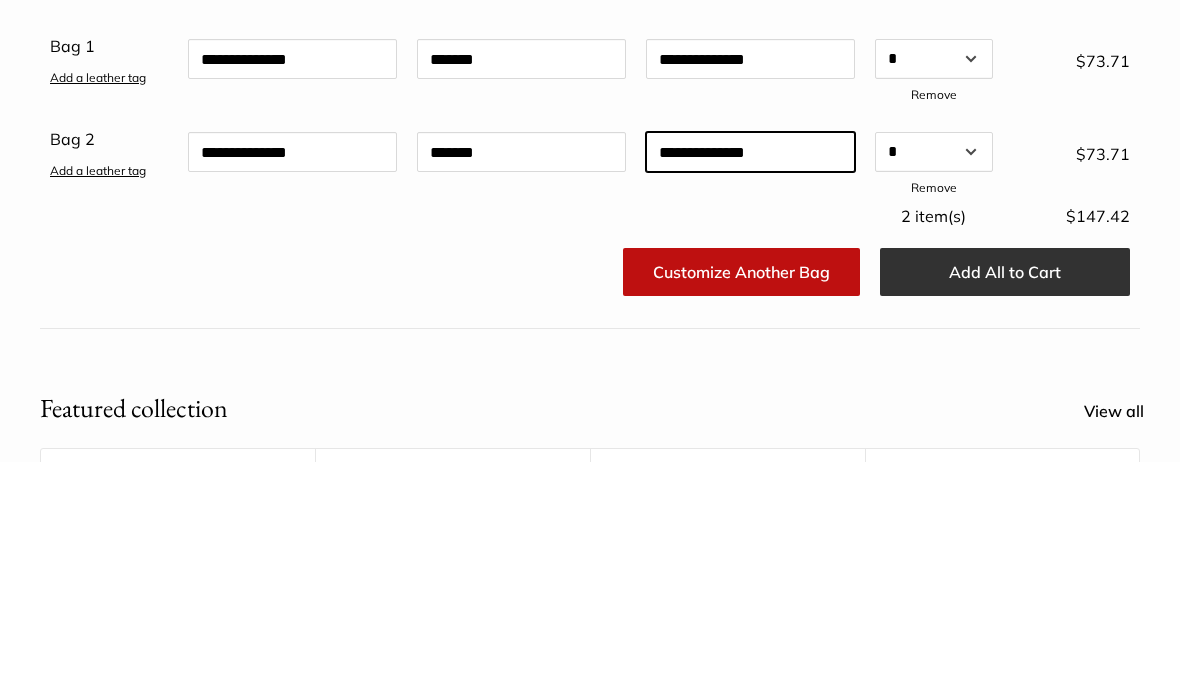 type on "**********" 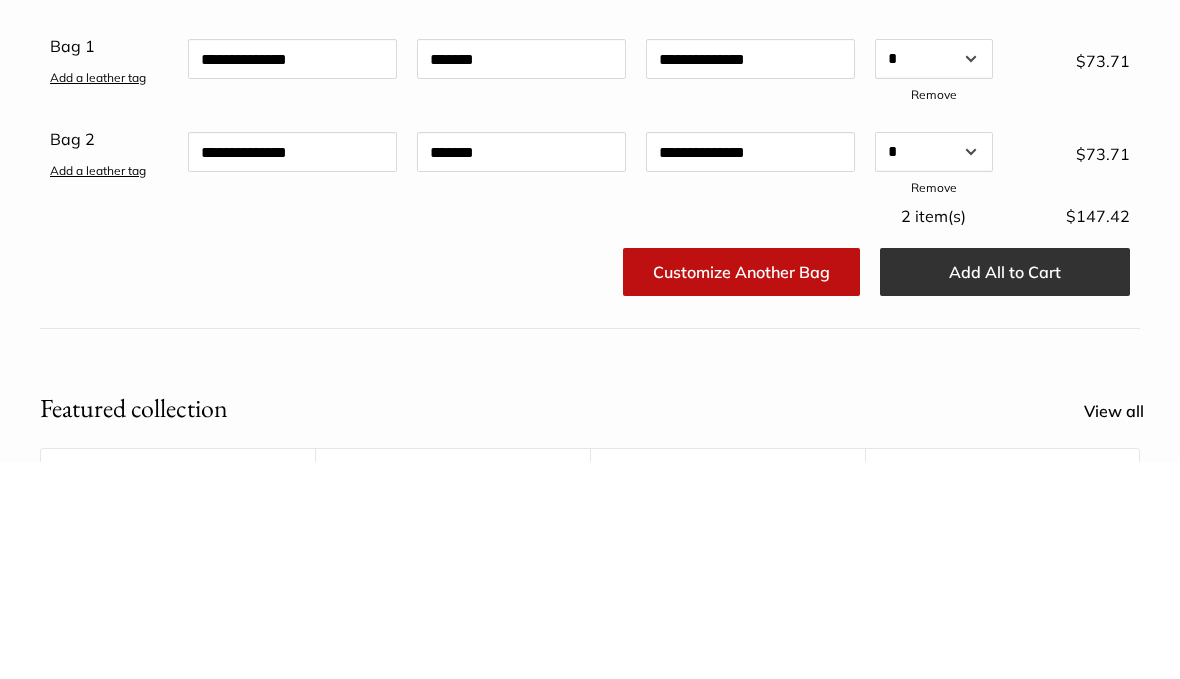 click on "Add All to Cart" at bounding box center [1005, 489] 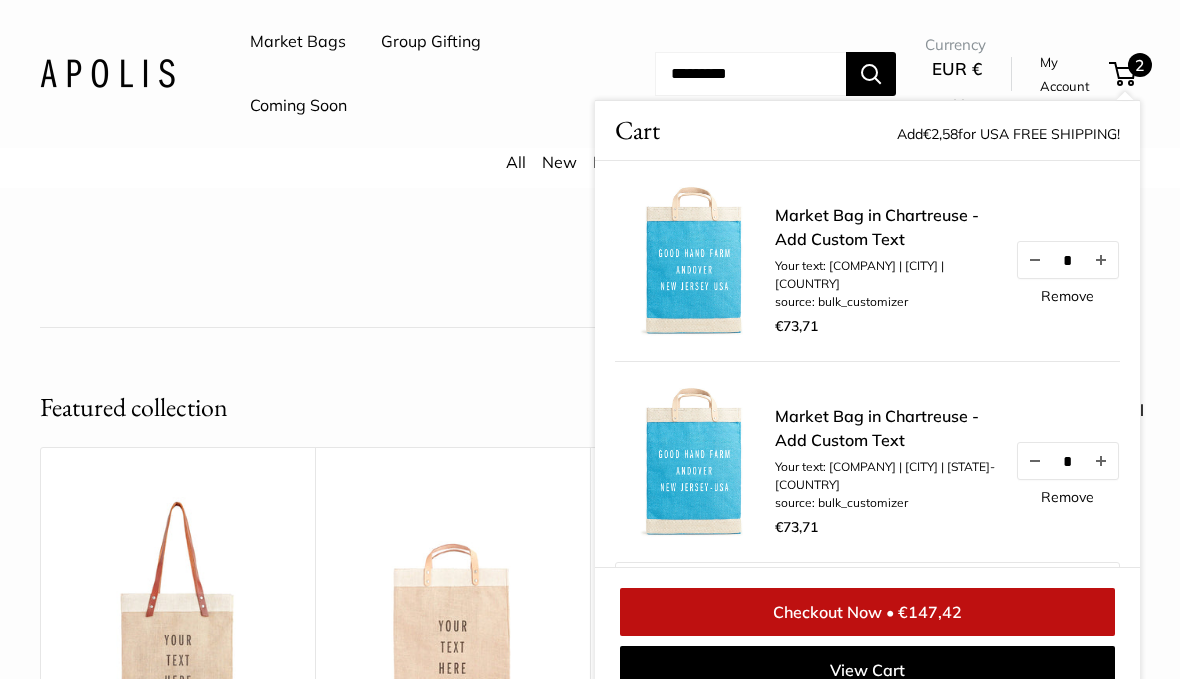 click on "Market Bag in Chartreuse - Add Custom Text
Your text: GOOD HAND FARM | ANDOVER | NEW JERSEY USA
source:
bulk_customizer
€73,71
*
Remove" at bounding box center (947, 272) 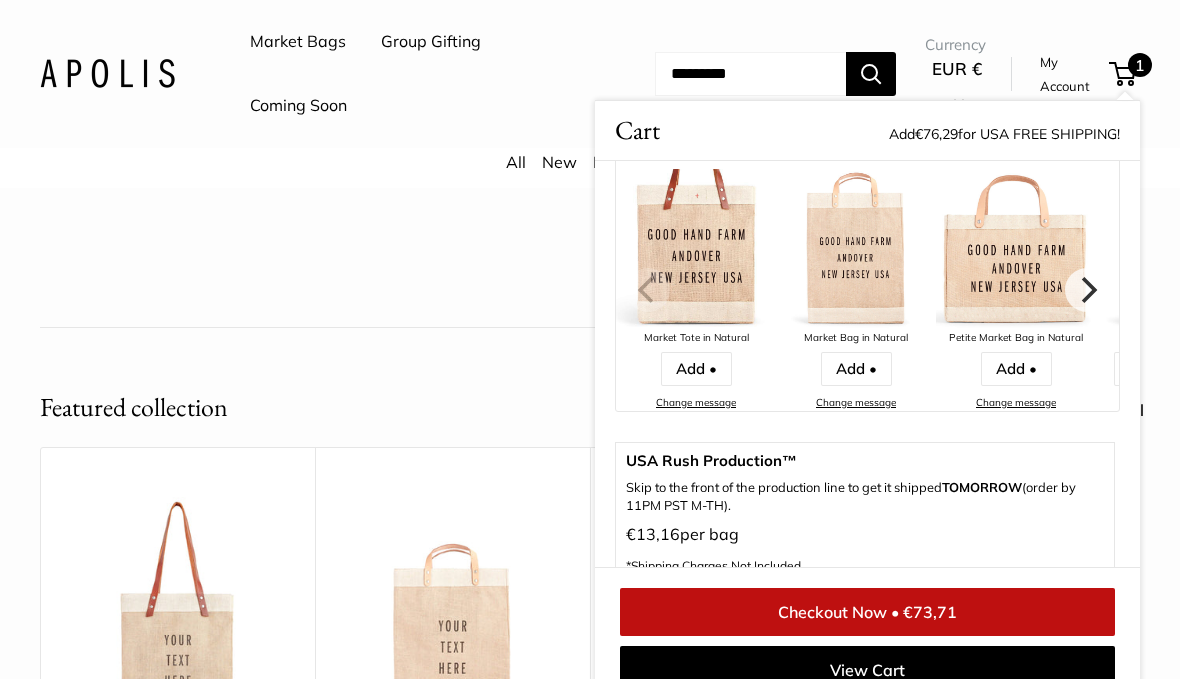 scroll, scrollTop: 251, scrollLeft: 0, axis: vertical 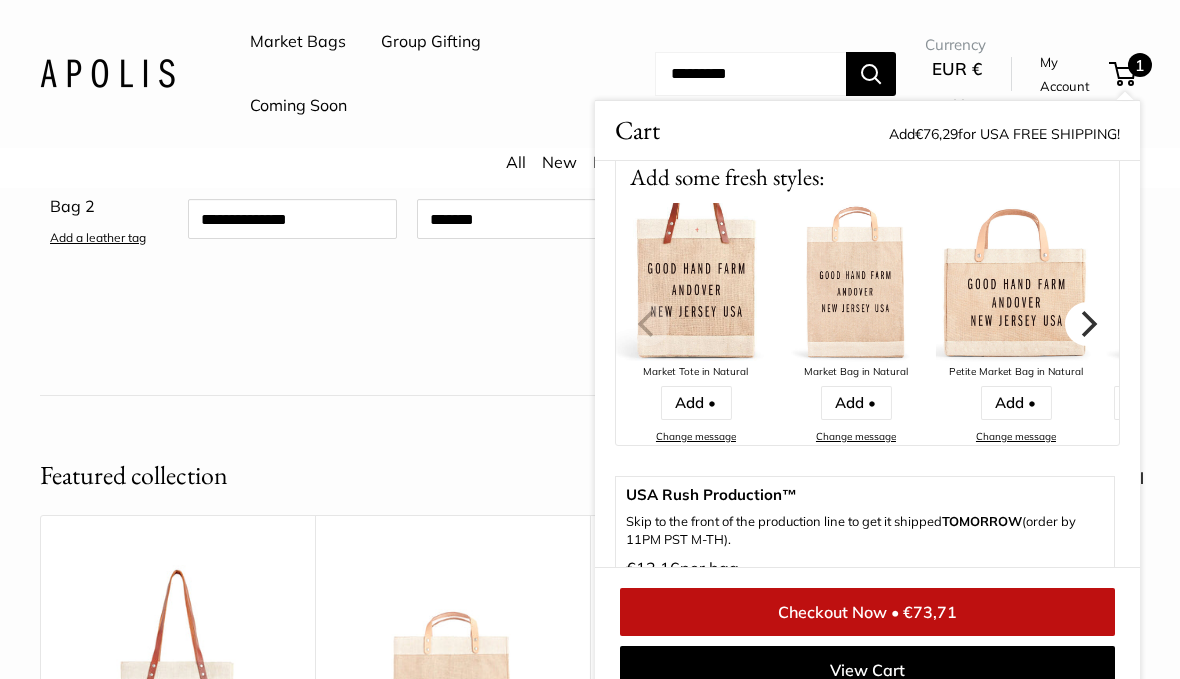 click 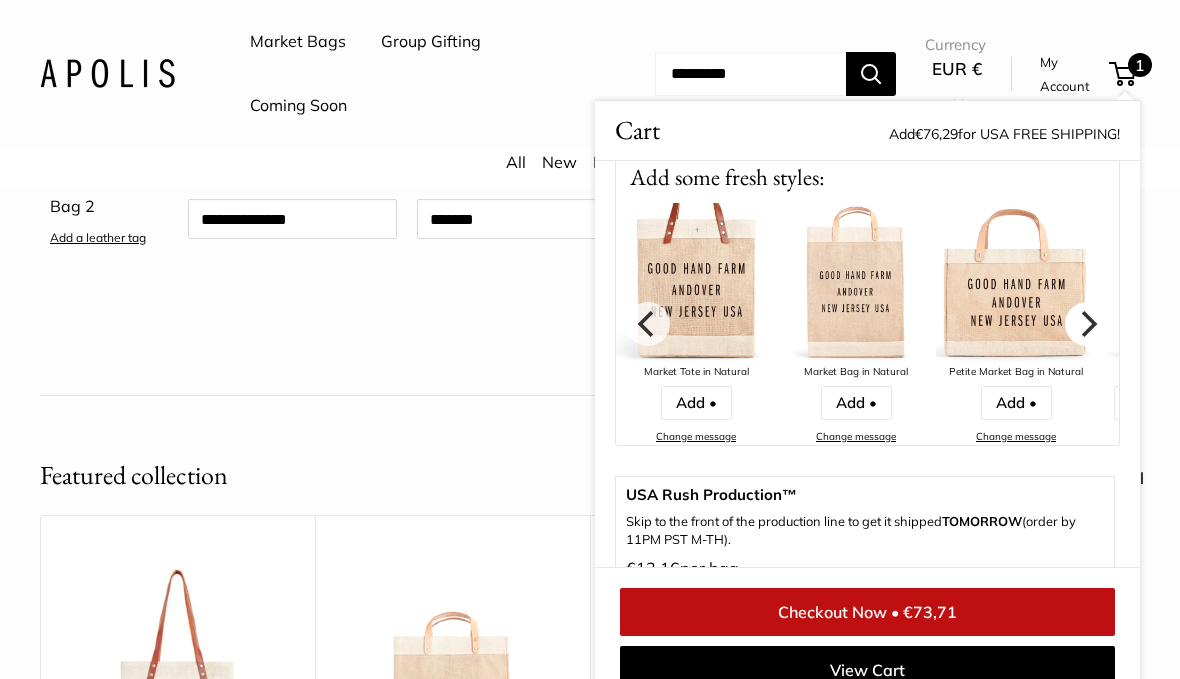 click 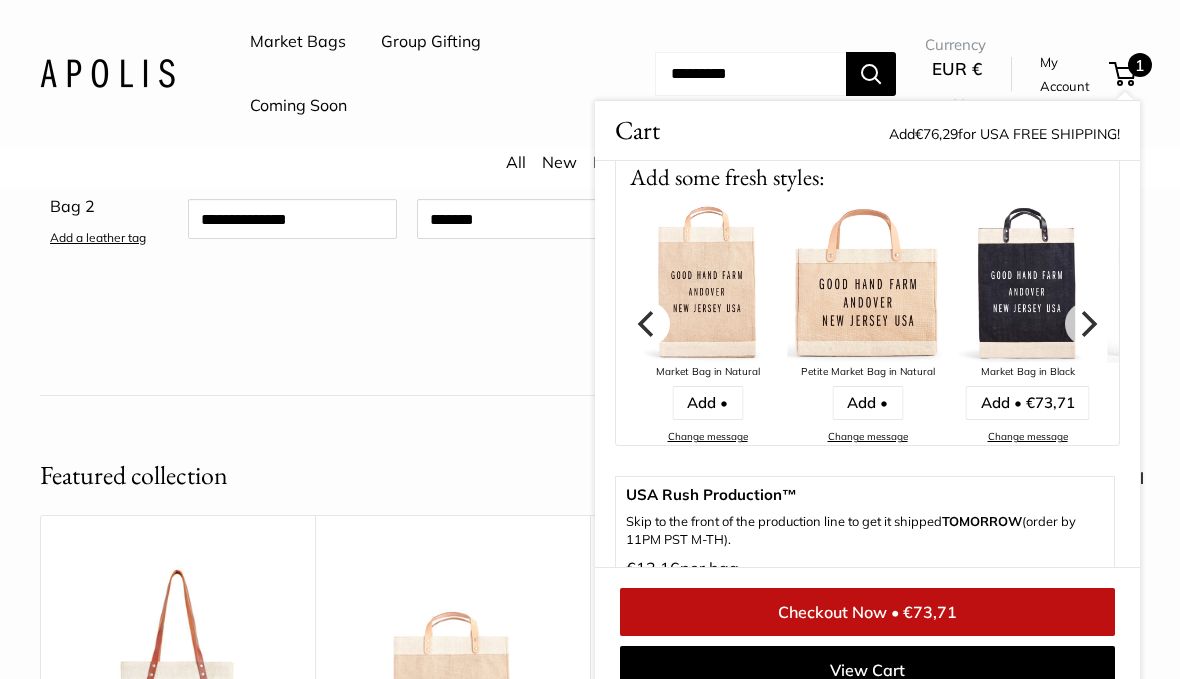 click 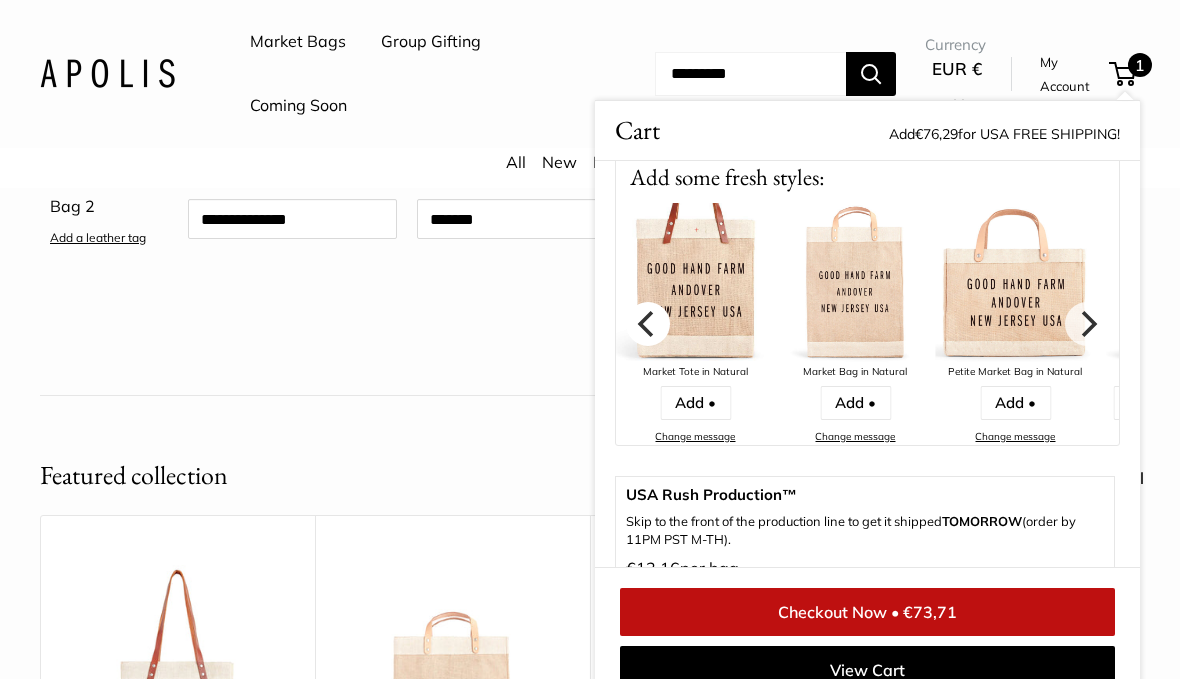 click 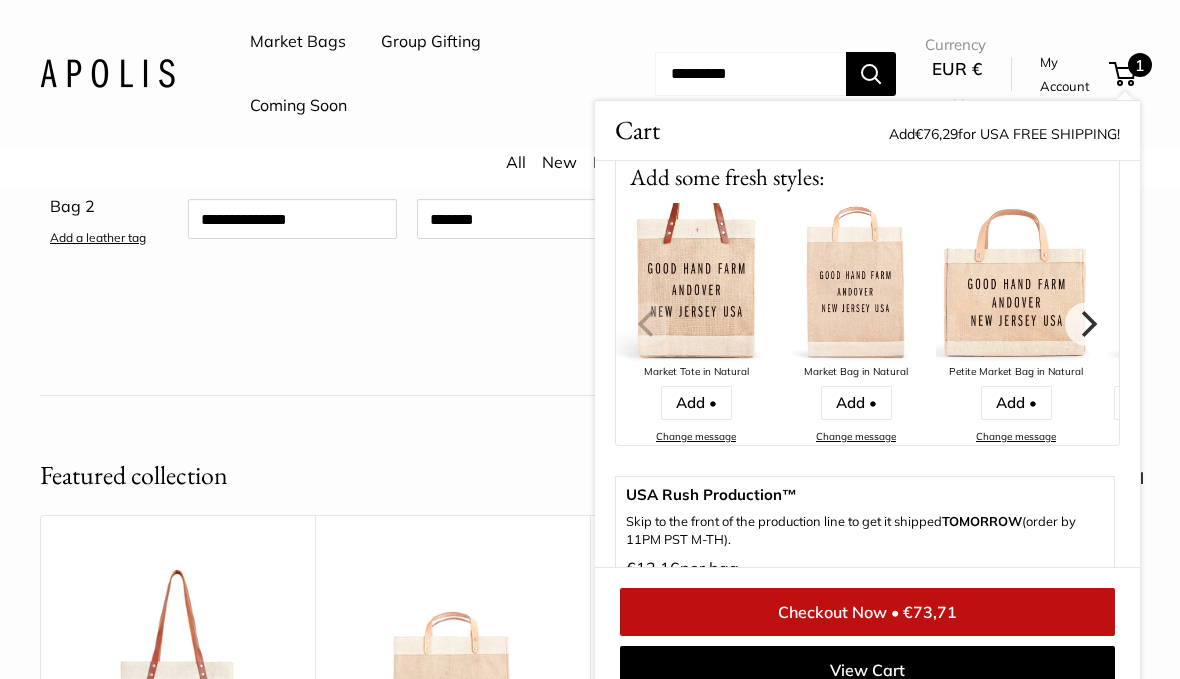 click at bounding box center (696, 283) 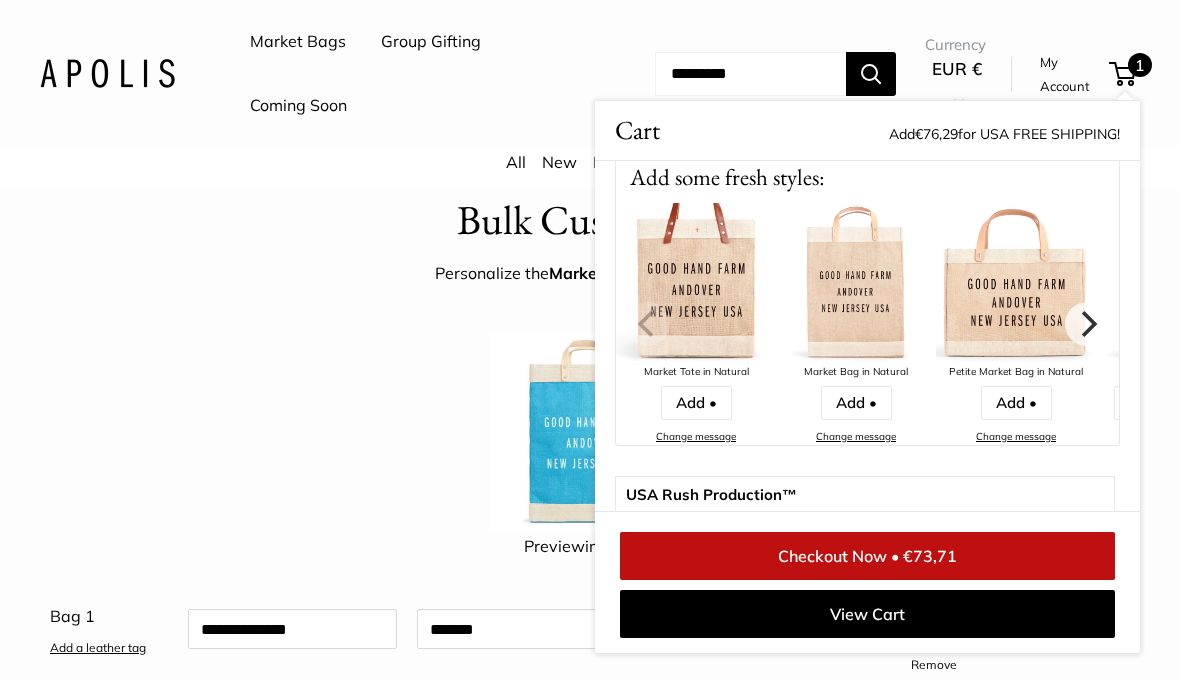 scroll, scrollTop: 33, scrollLeft: 0, axis: vertical 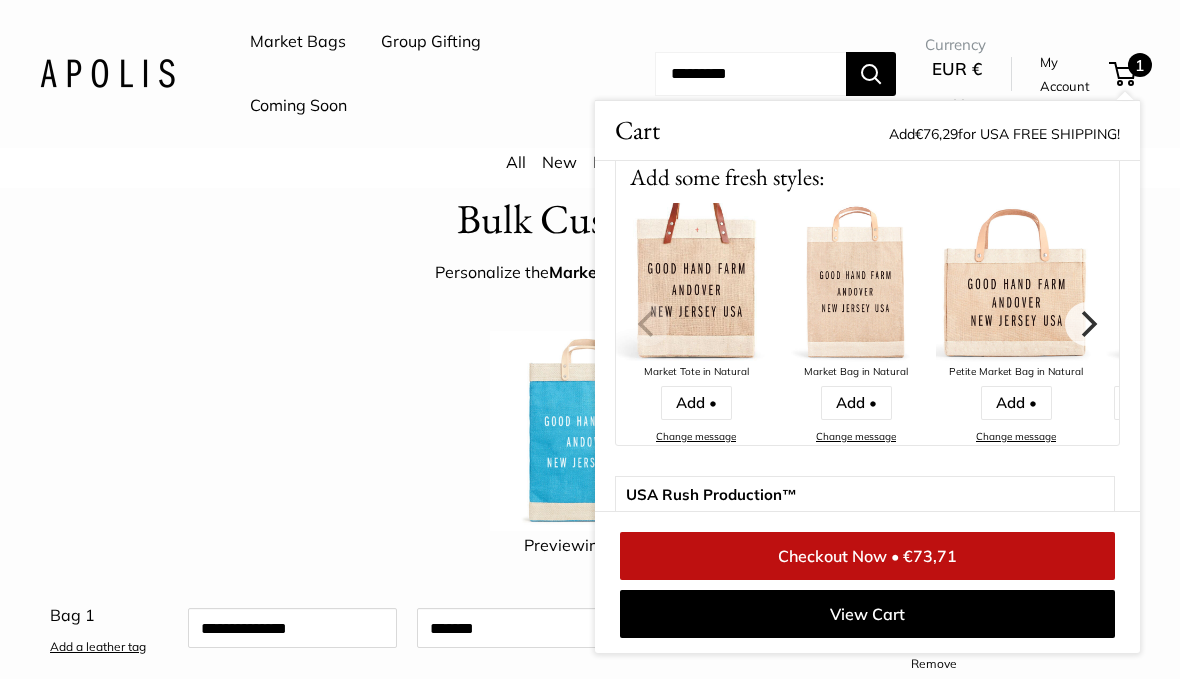 click at bounding box center (696, 283) 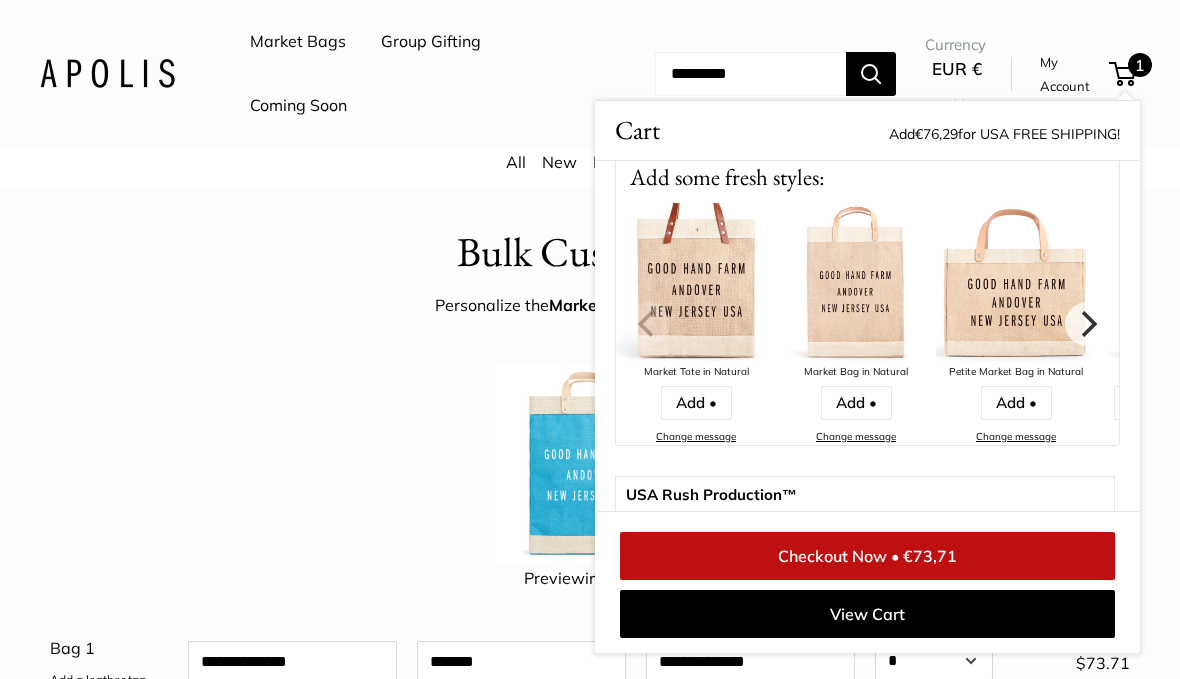 click at bounding box center [696, 283] 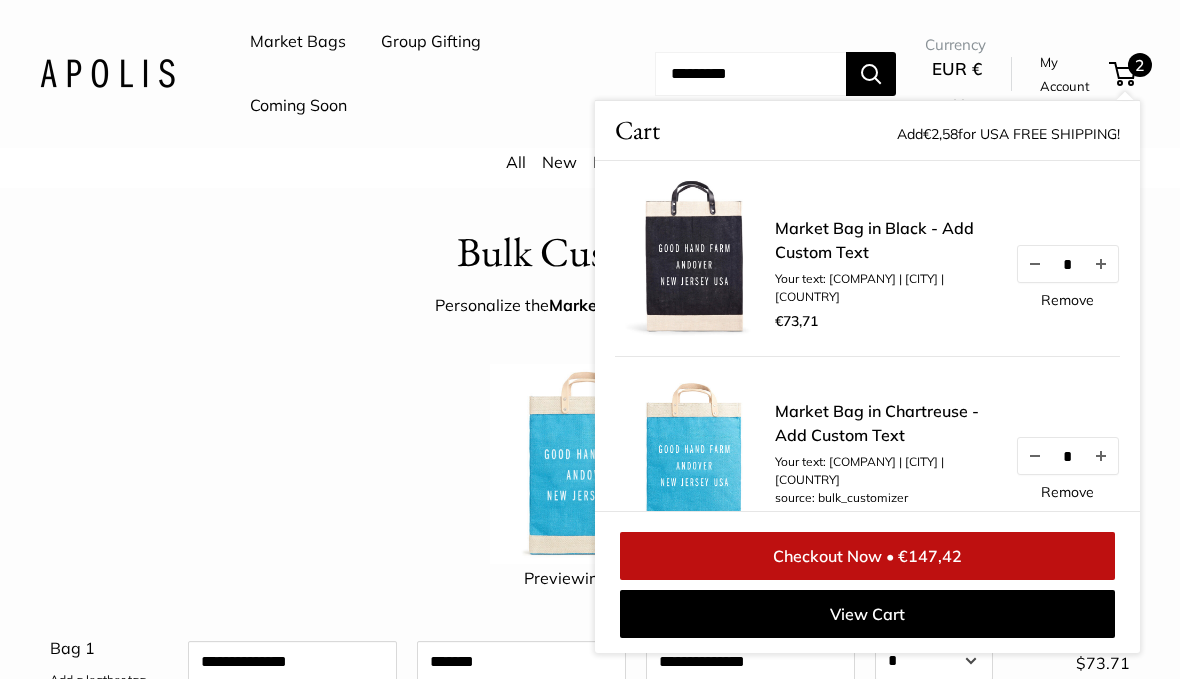 scroll, scrollTop: 0, scrollLeft: 0, axis: both 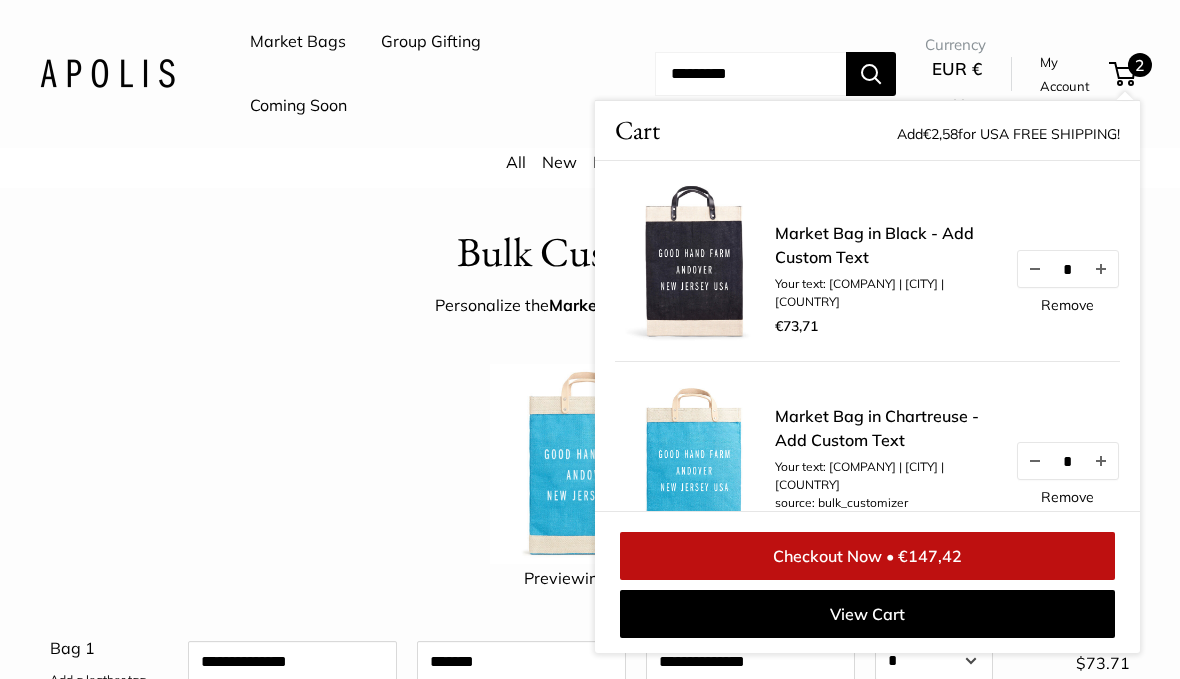 click on "Market Bag in Chartreuse - Add Custom Text
Your text: GOOD HAND FARM | ANDOVER | NEW JERSEY USA
source:
bulk_customizer
€73,71
*
Remove" at bounding box center [867, 461] 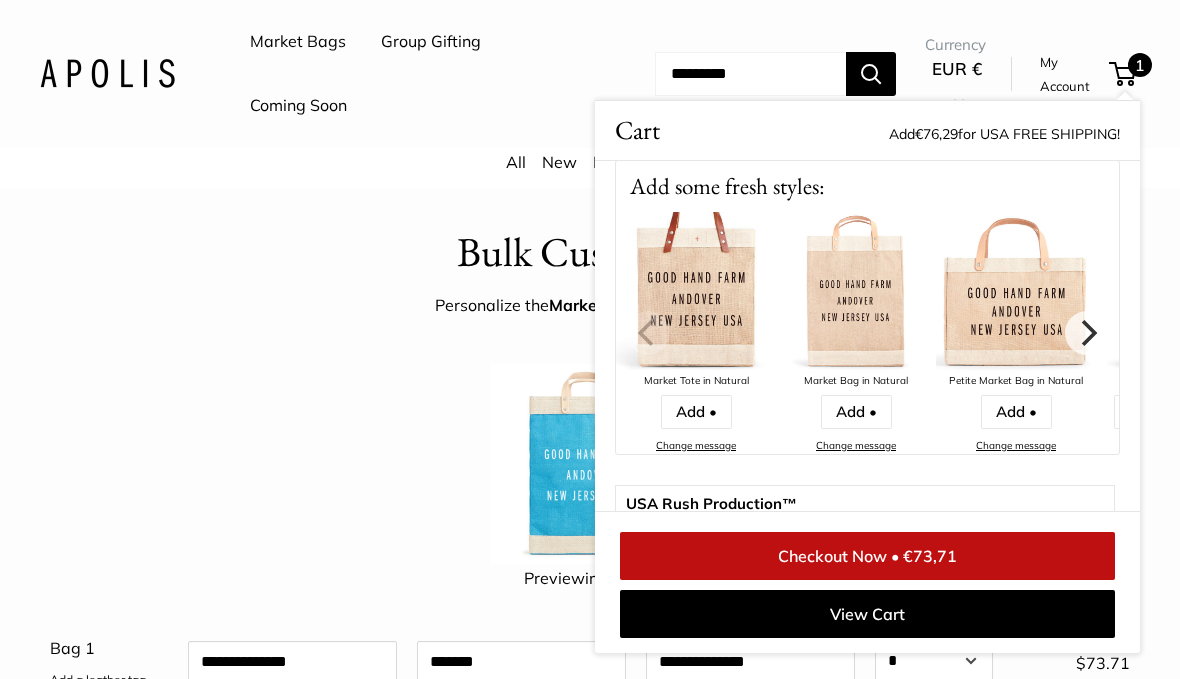 scroll, scrollTop: 199, scrollLeft: 0, axis: vertical 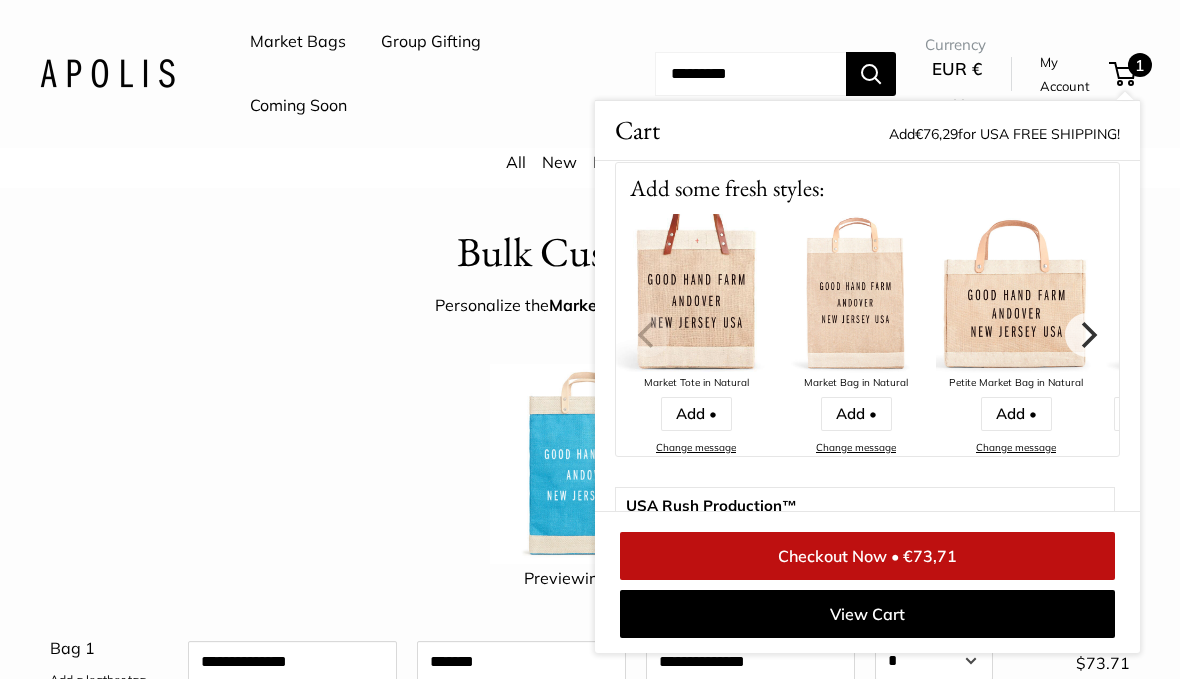 click at bounding box center [1016, 294] 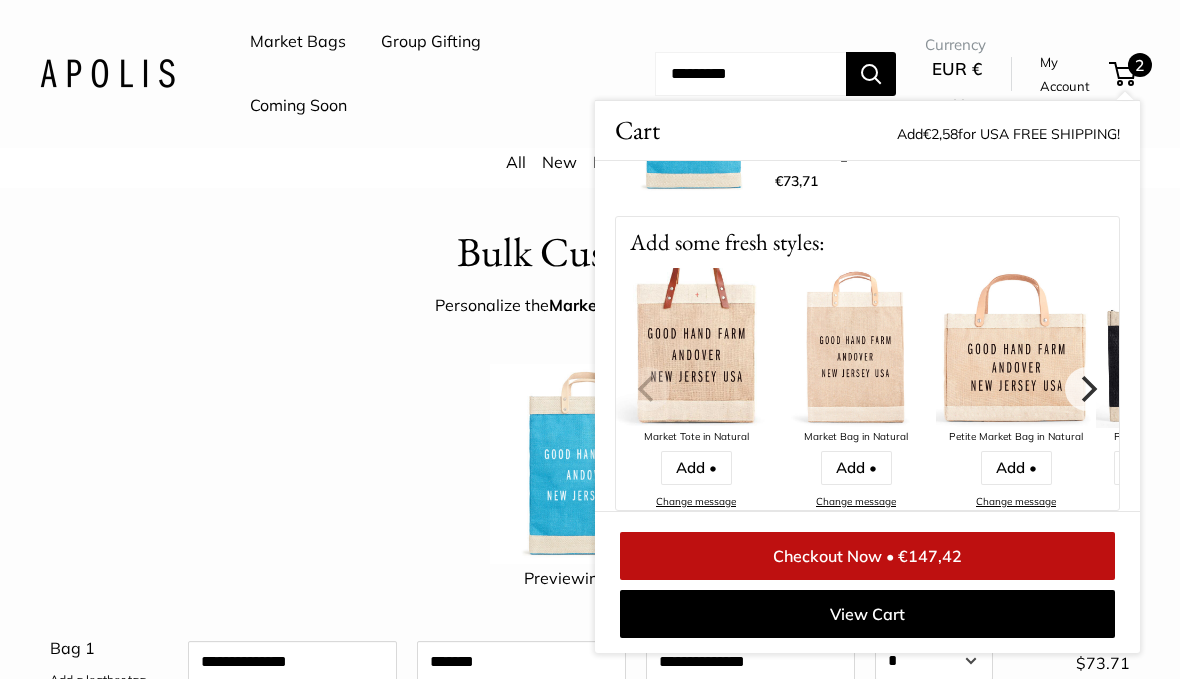 scroll, scrollTop: 352, scrollLeft: 0, axis: vertical 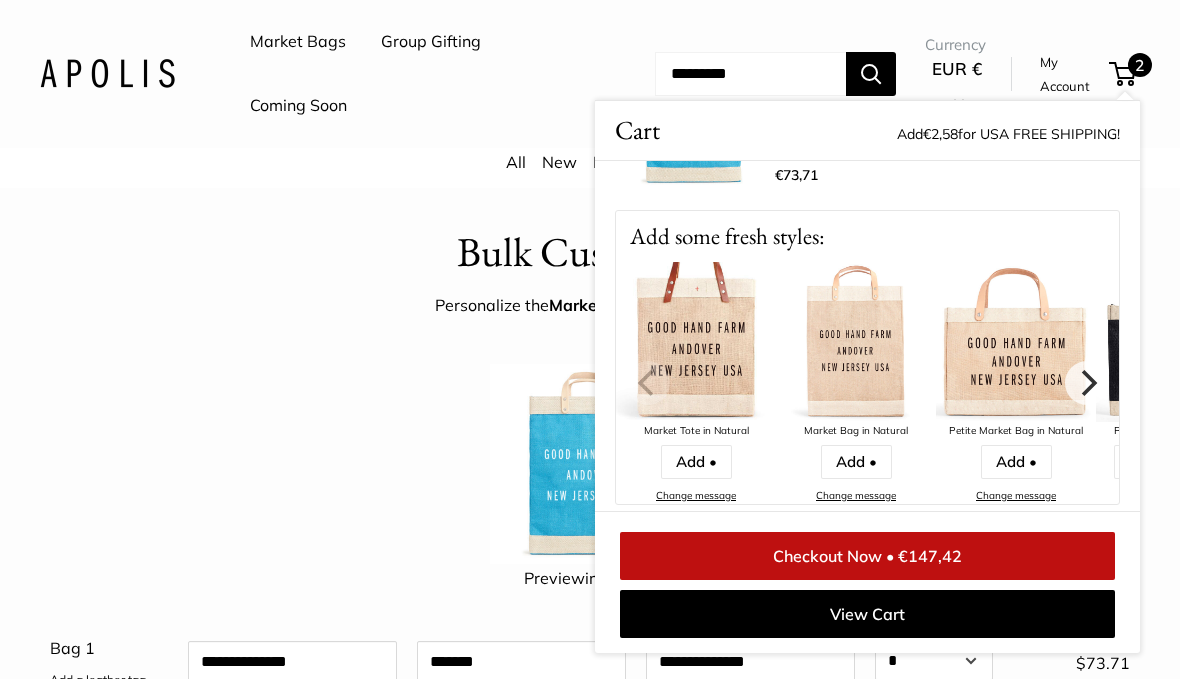 click at bounding box center (1016, 342) 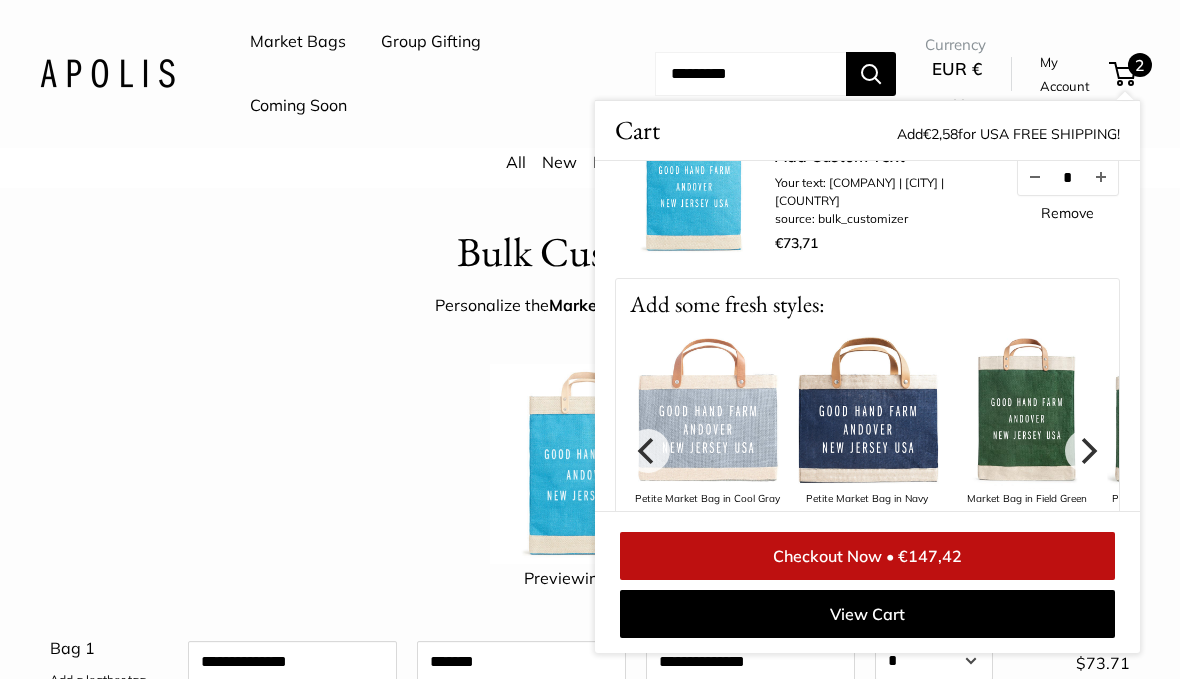 scroll, scrollTop: 305, scrollLeft: 0, axis: vertical 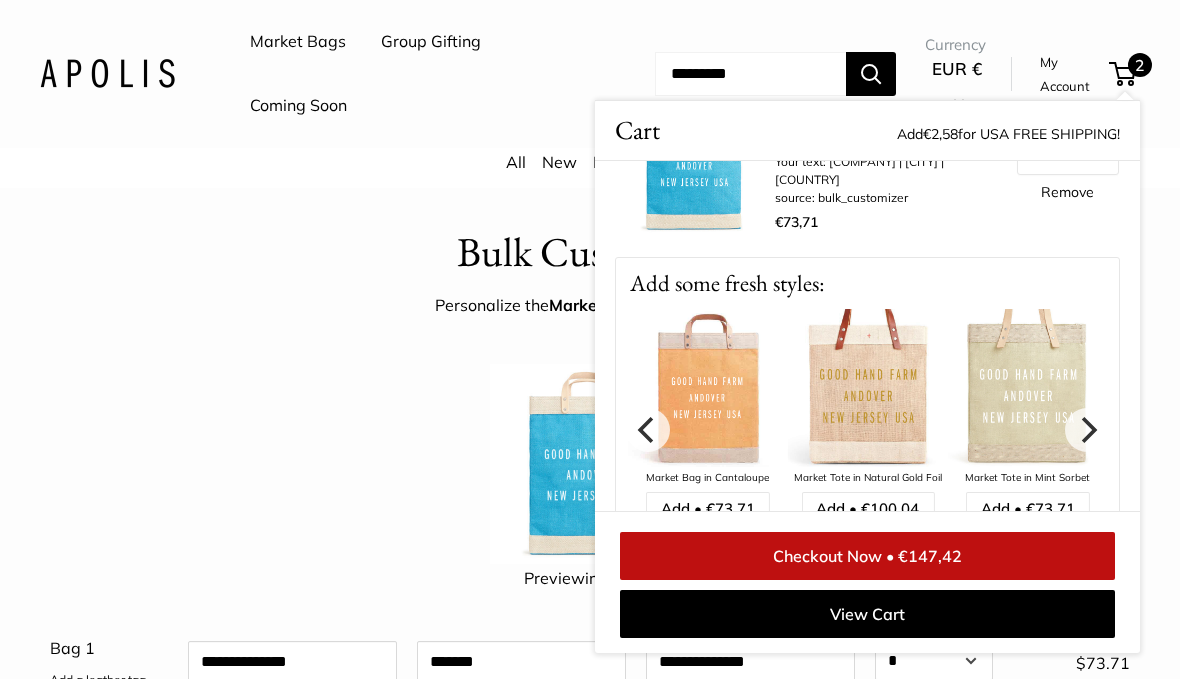 click at bounding box center [708, 389] 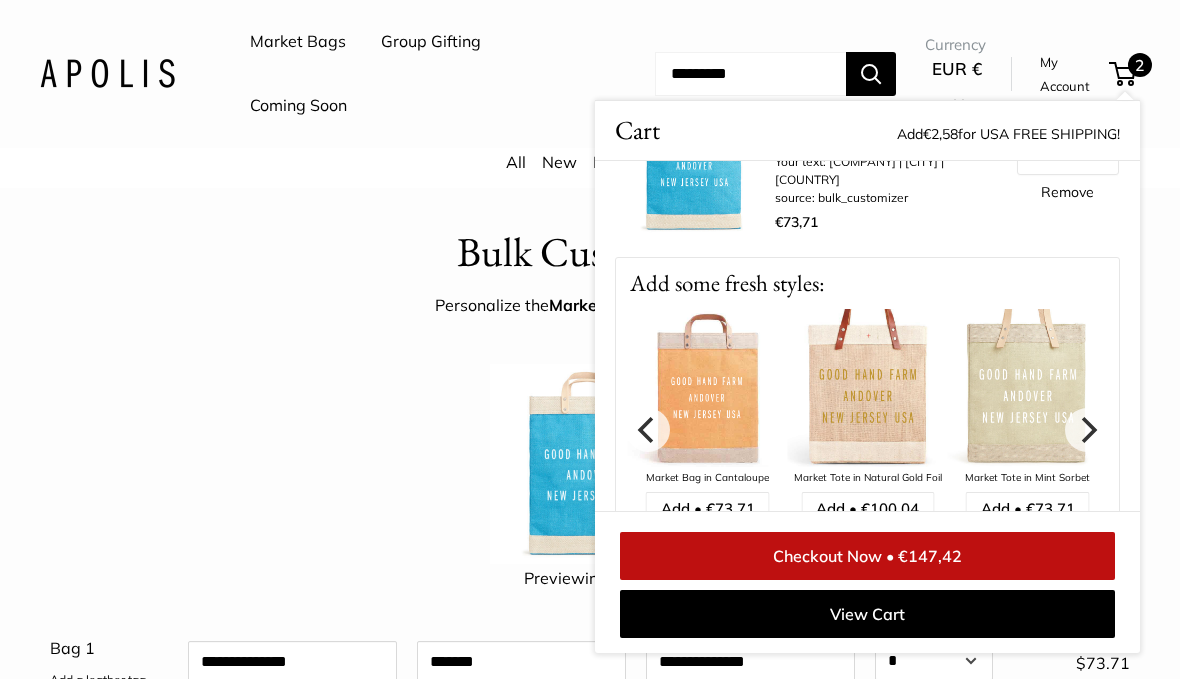 click at bounding box center (708, 389) 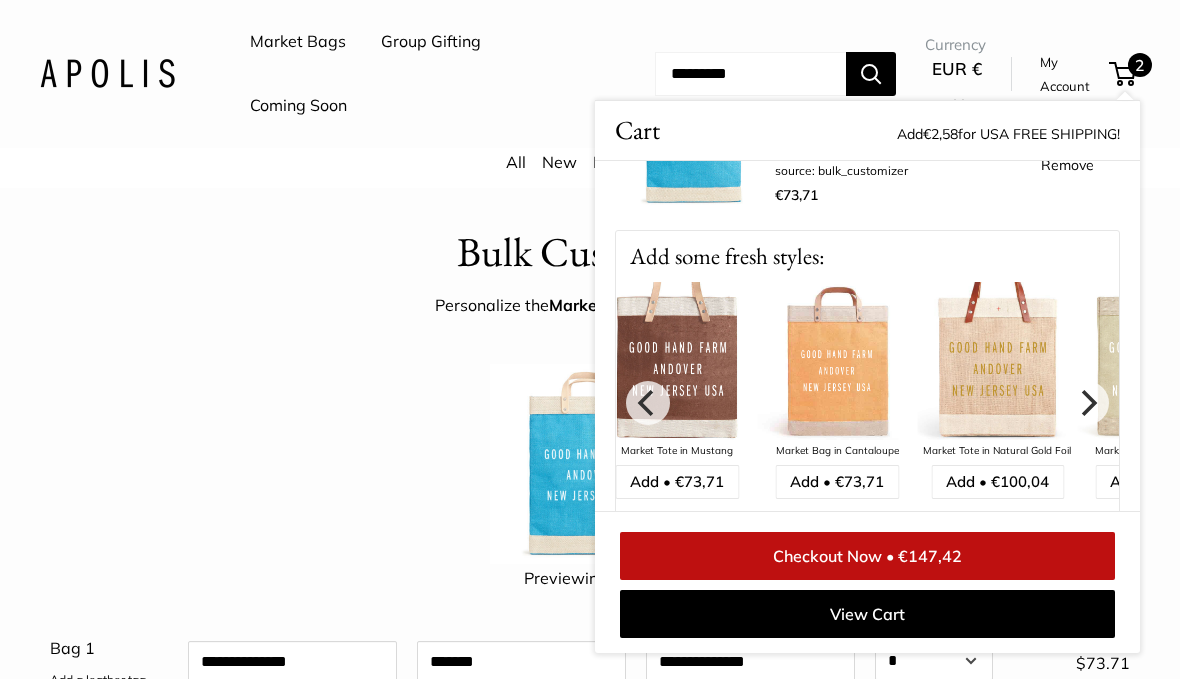 scroll, scrollTop: 369, scrollLeft: 0, axis: vertical 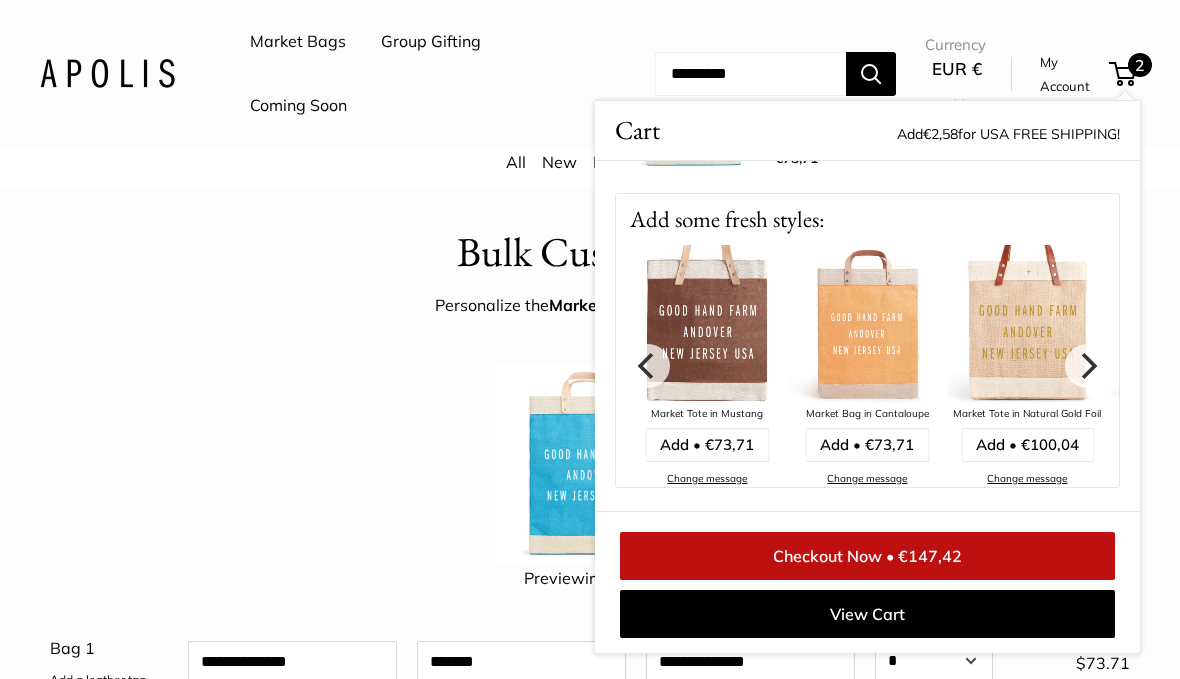 click on "Change message" at bounding box center [867, 478] 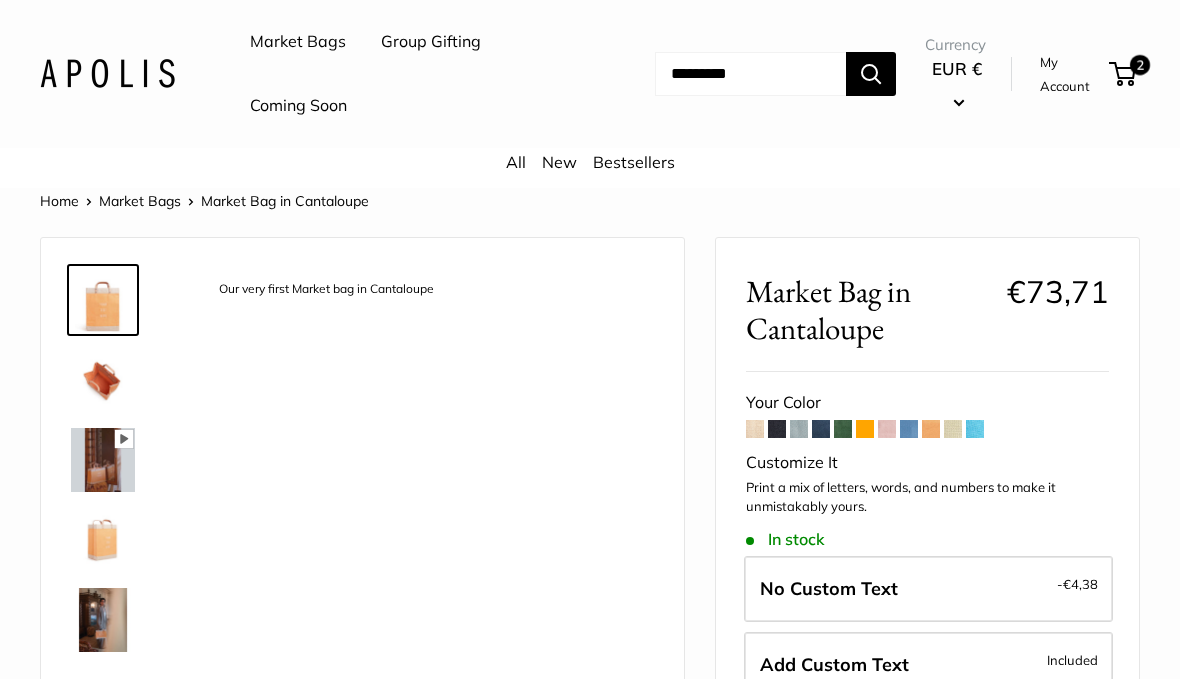 scroll, scrollTop: 0, scrollLeft: 0, axis: both 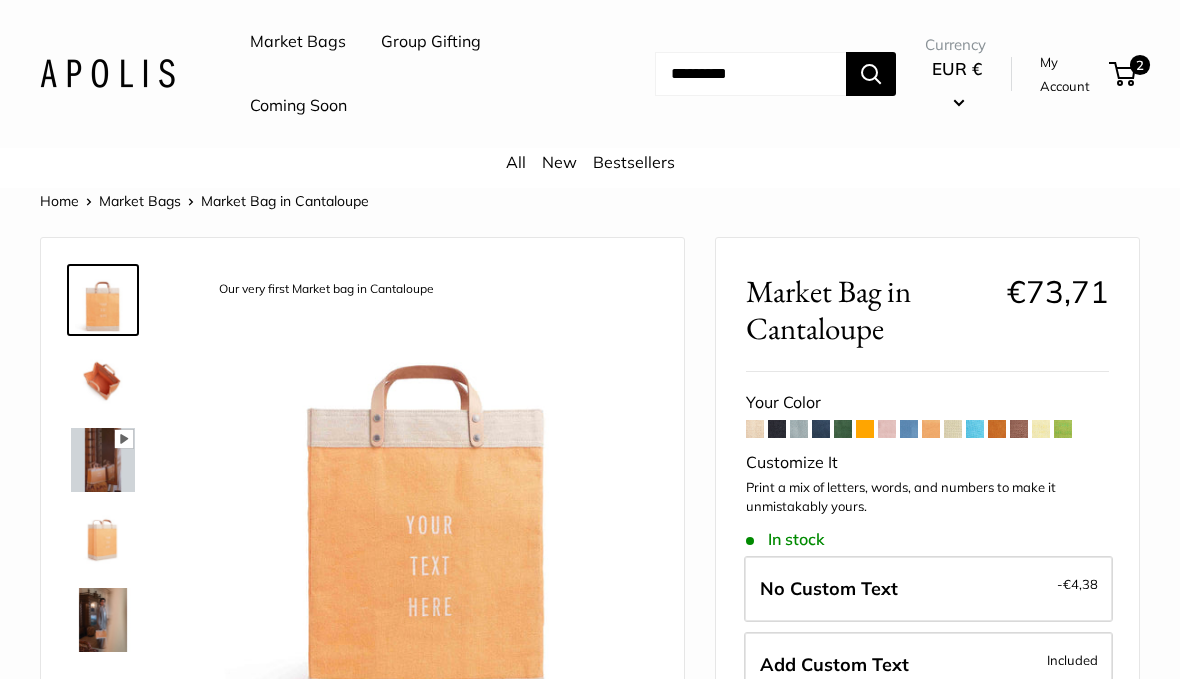 type on "**********" 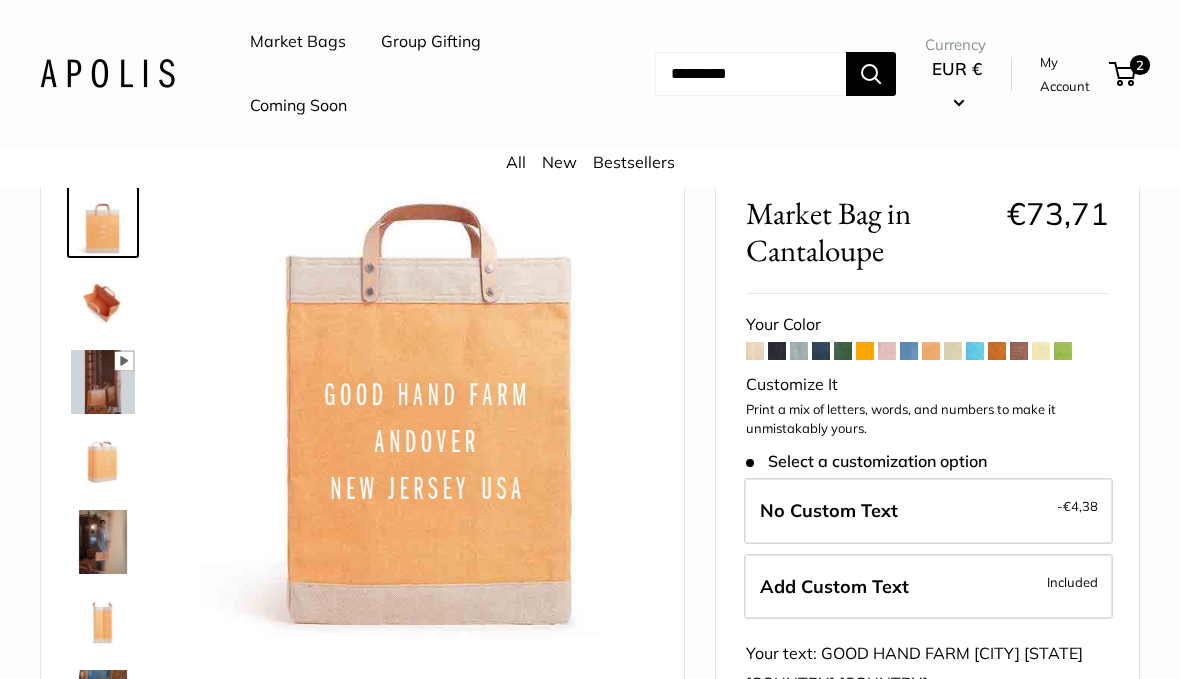 scroll, scrollTop: 77, scrollLeft: 0, axis: vertical 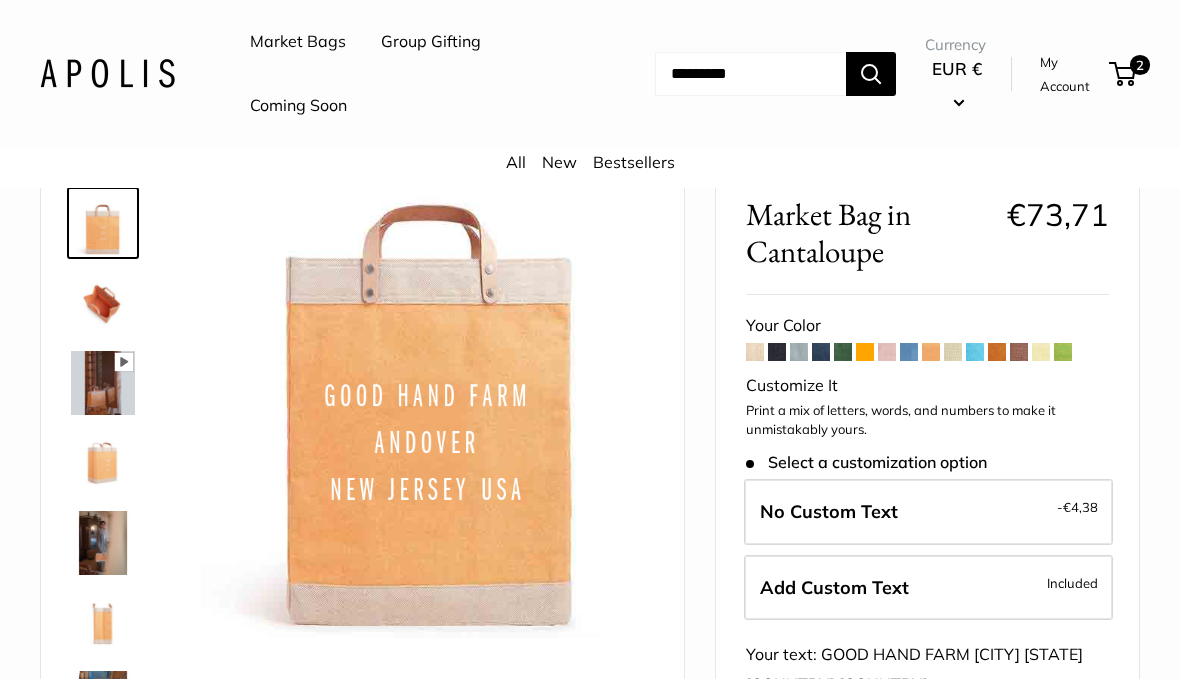 click at bounding box center [1063, 352] 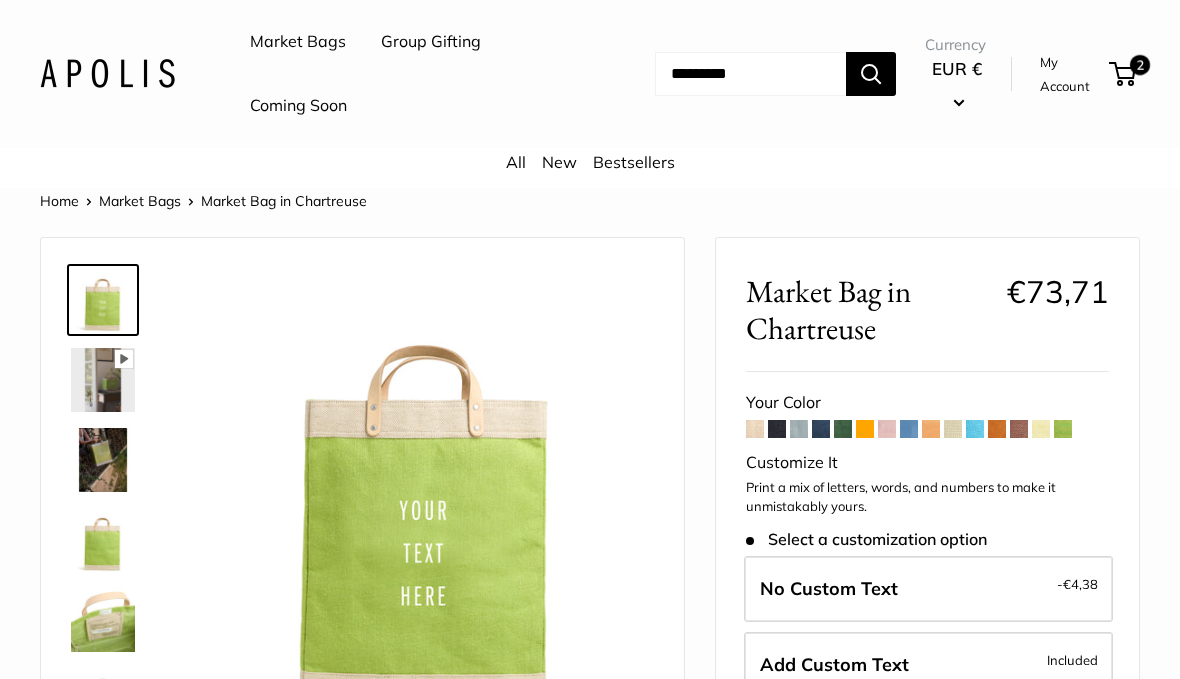 scroll, scrollTop: 0, scrollLeft: 0, axis: both 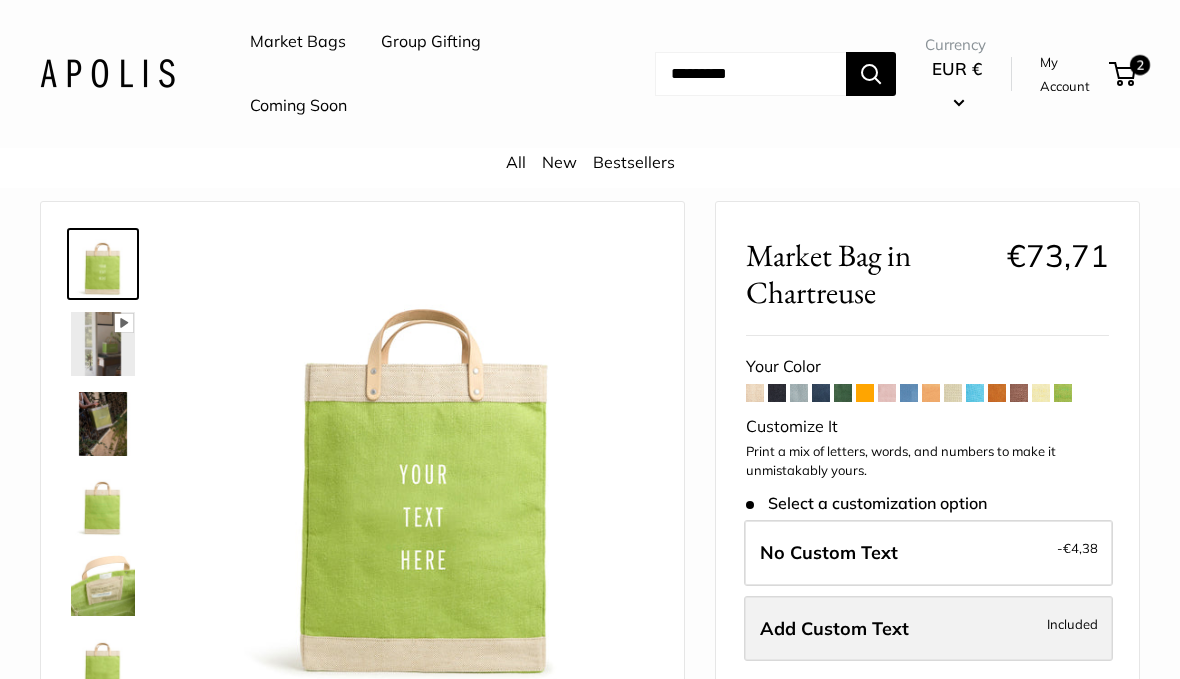 click on "Add Custom Text" at bounding box center (834, 628) 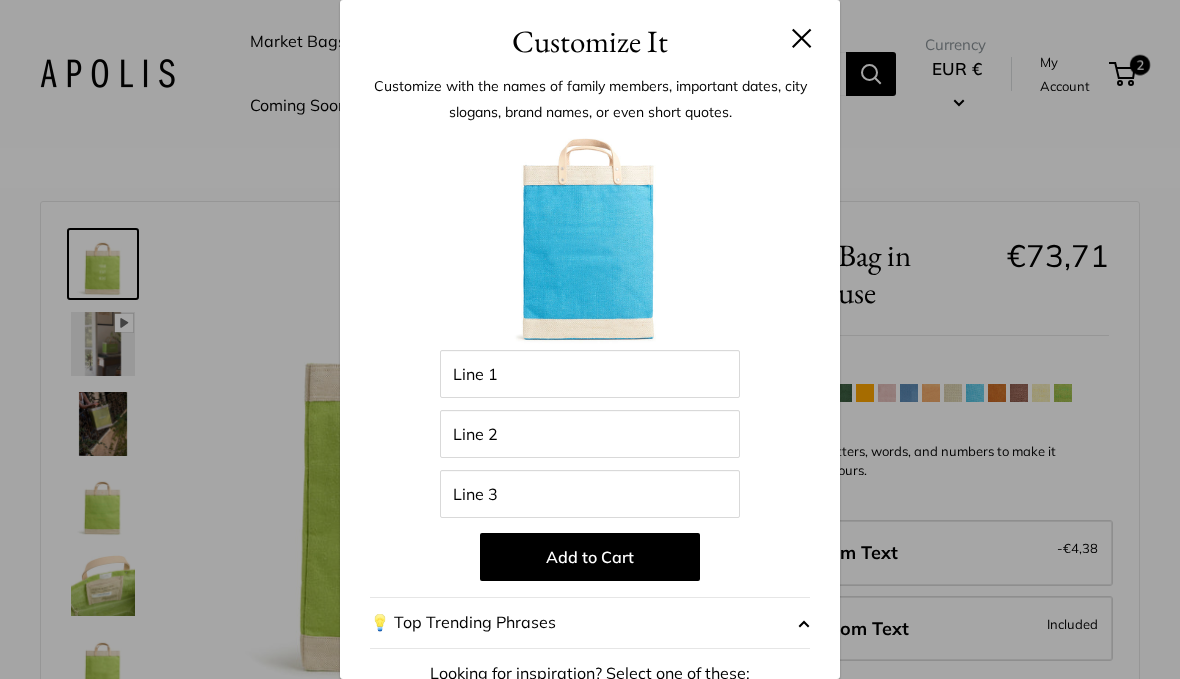 click at bounding box center [590, 240] 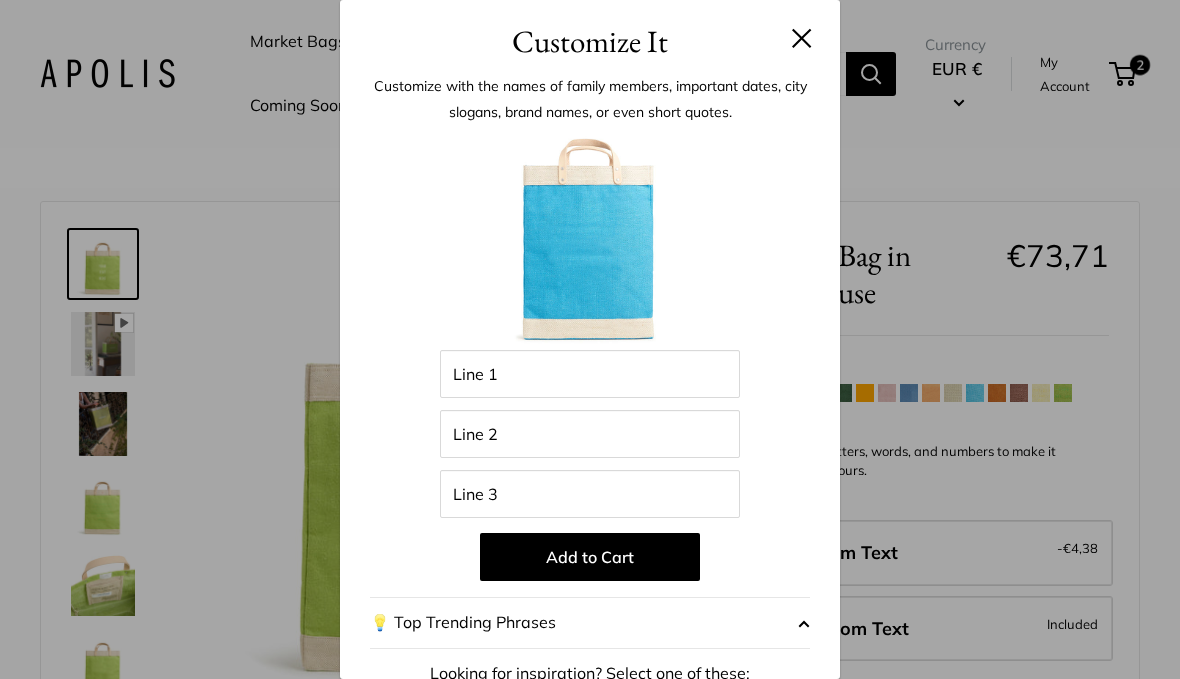 click at bounding box center [590, 240] 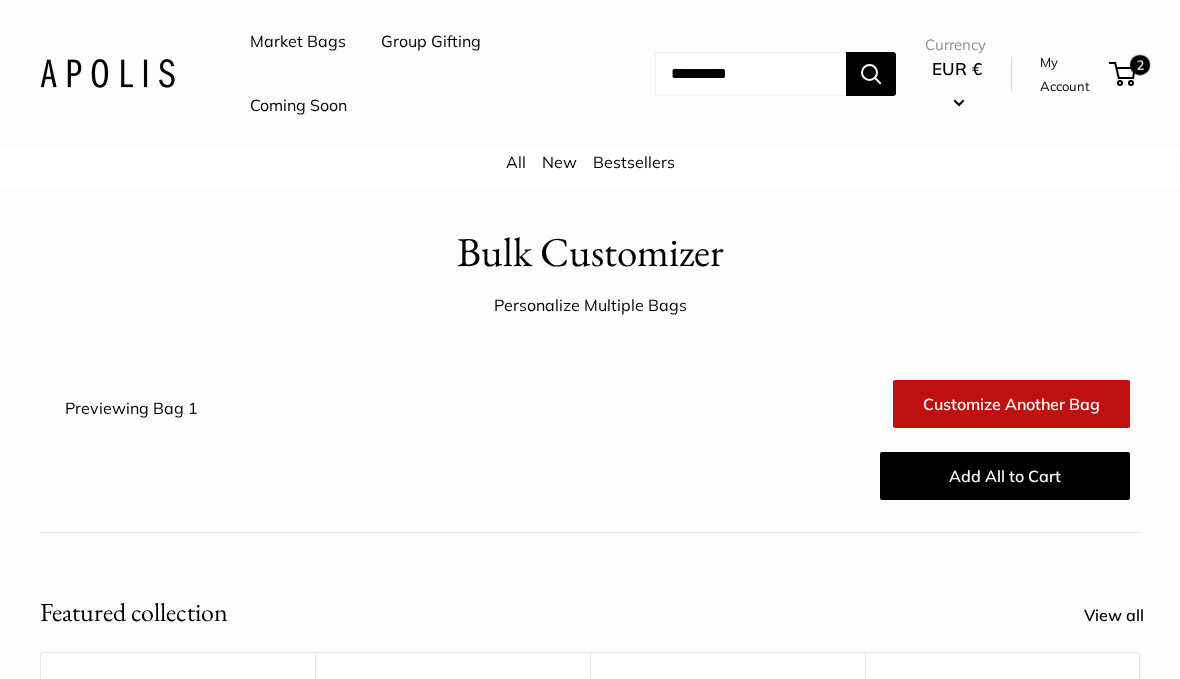 scroll, scrollTop: 0, scrollLeft: 0, axis: both 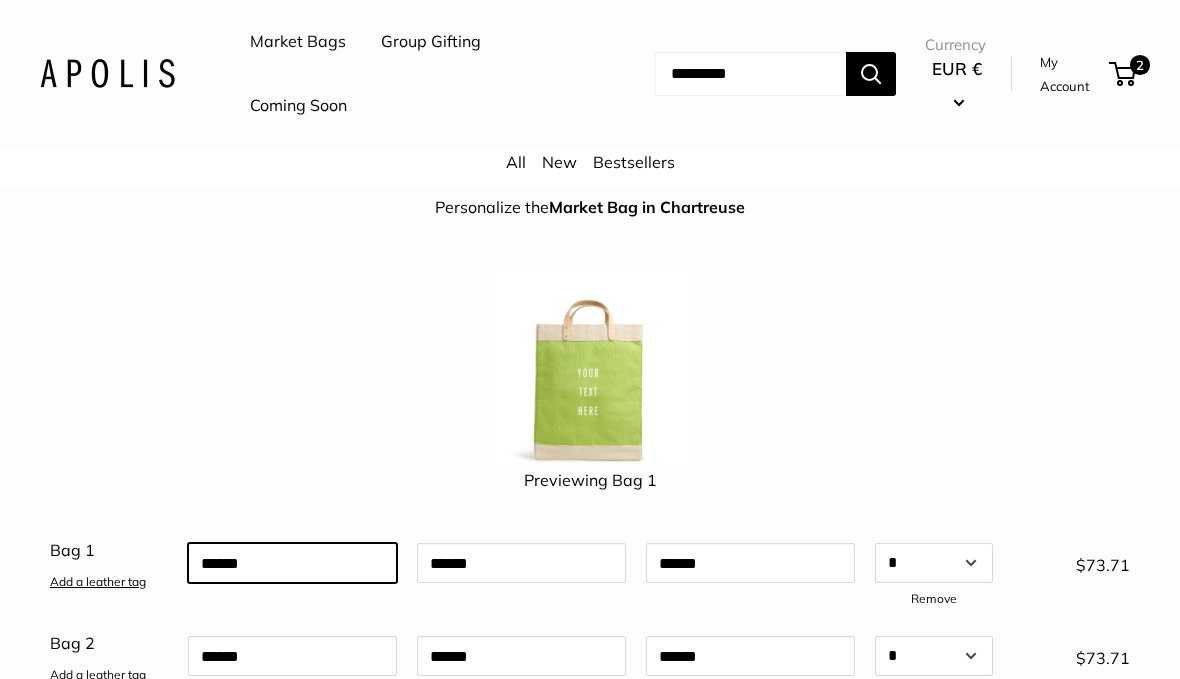 click on "Bag 1 Add a leather tag
Qty
Add a leather tag
* * * * * * * * * ** ** ** ** ** ** ** ** ** ** ** ** ** ** ** ** ** ** ** ** ** ** ** ** ** ** ** ** ** ** ** ** ** ** ** ** ** ** ** ** ** ** ** ** ** ** ** ** ** ** ** ** ** ** ** ** ** ** ** ** ** ** ** ** ** ** ** ** ** ** ** ** ** ** ** ** ** ** ** ** ** ** ** ** ** ** ** ** ** ** ***
Remove
$73.71
Bag 2 Add a leather tag
Qty
Add a leather tag
* * * * * * * * * ** ** ** ** ** ** ** ** ** ** ** ** ** ** ** ** ** ** ** ** ** ** ** ** ** ** ** ** ** ** ** ** ** ** ** ** ** ** ** ** ** ** ** ** ** ** ** ** ** ** ** ** ** ** ** ** ** ** ** ** ** ** ** ** ** ** ** ** ** ** ** ** ** ** ** ** ** ** ** ** ** ** ** ** ** **" at bounding box center [590, 669] 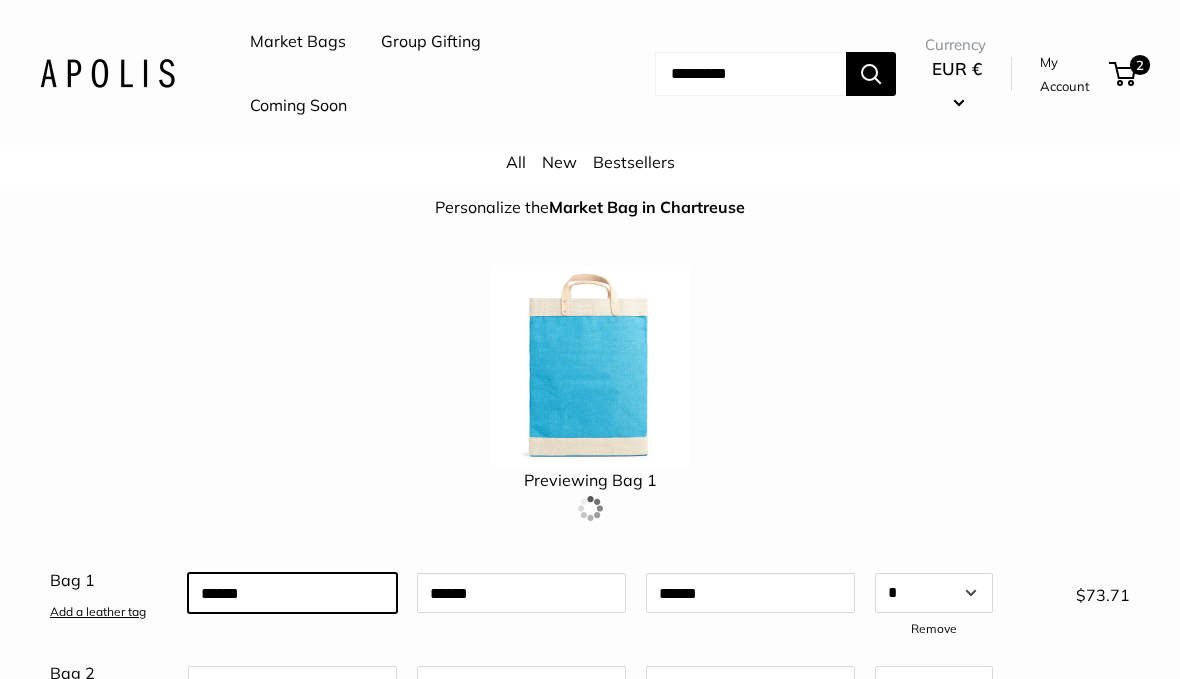 scroll, scrollTop: 97, scrollLeft: 0, axis: vertical 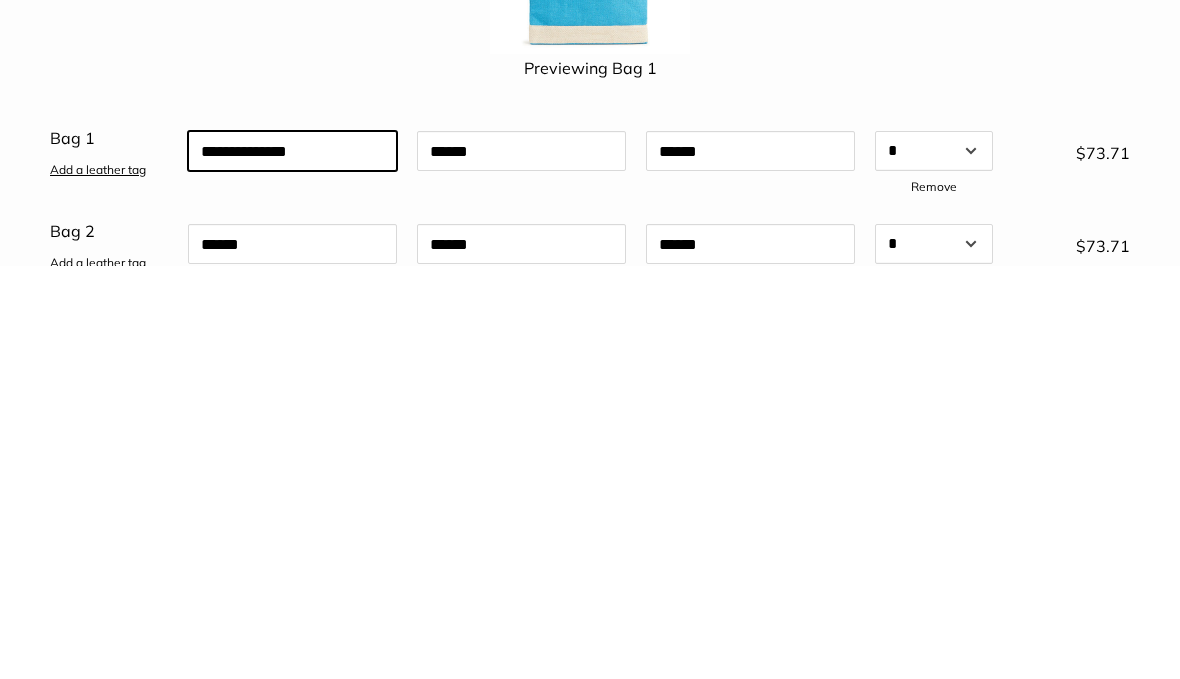 type on "**********" 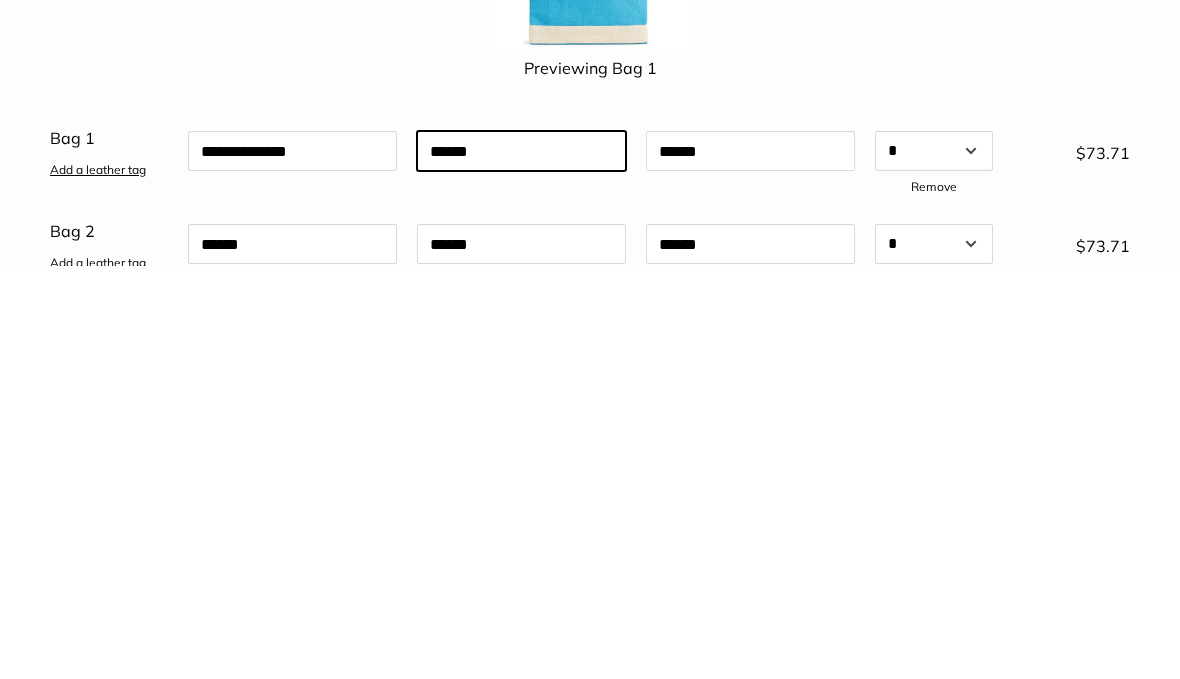 click at bounding box center (521, 564) 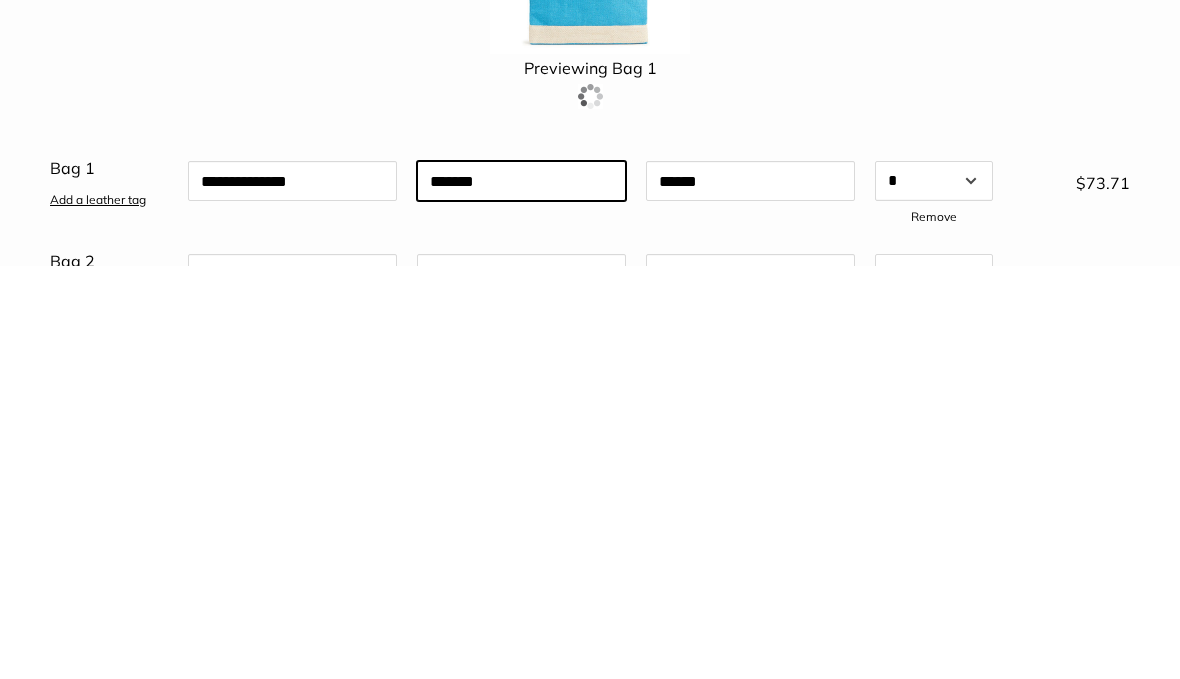type on "*******" 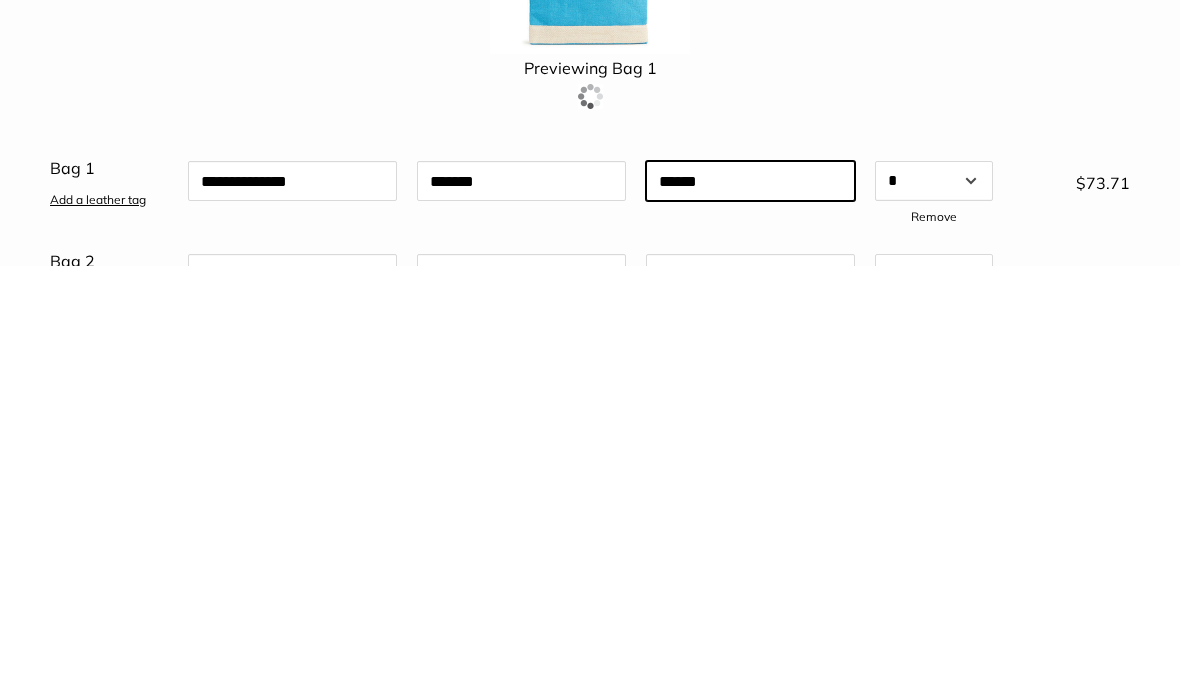 click at bounding box center [750, 594] 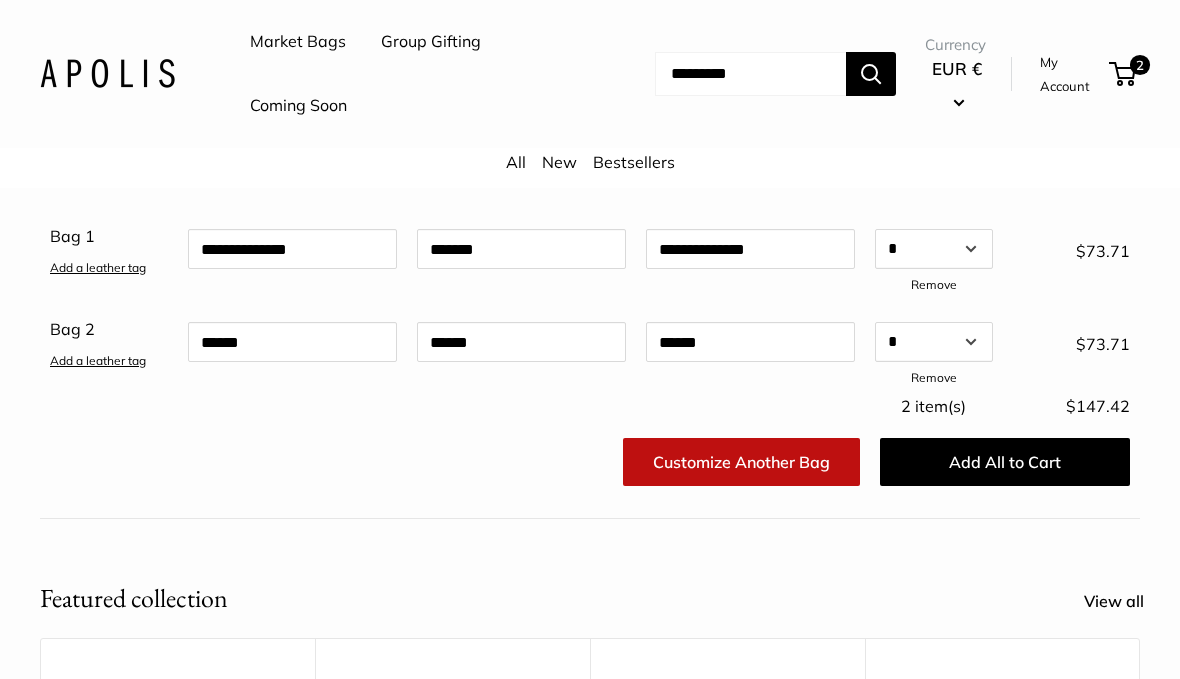 scroll, scrollTop: 412, scrollLeft: 0, axis: vertical 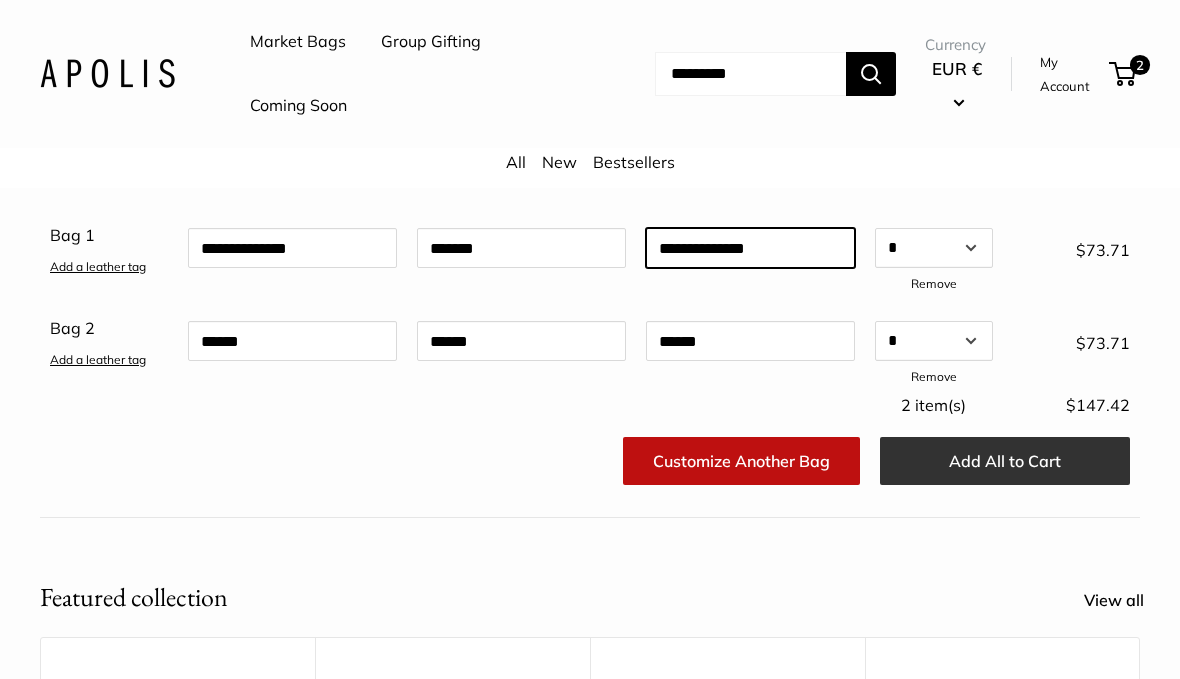 type on "**********" 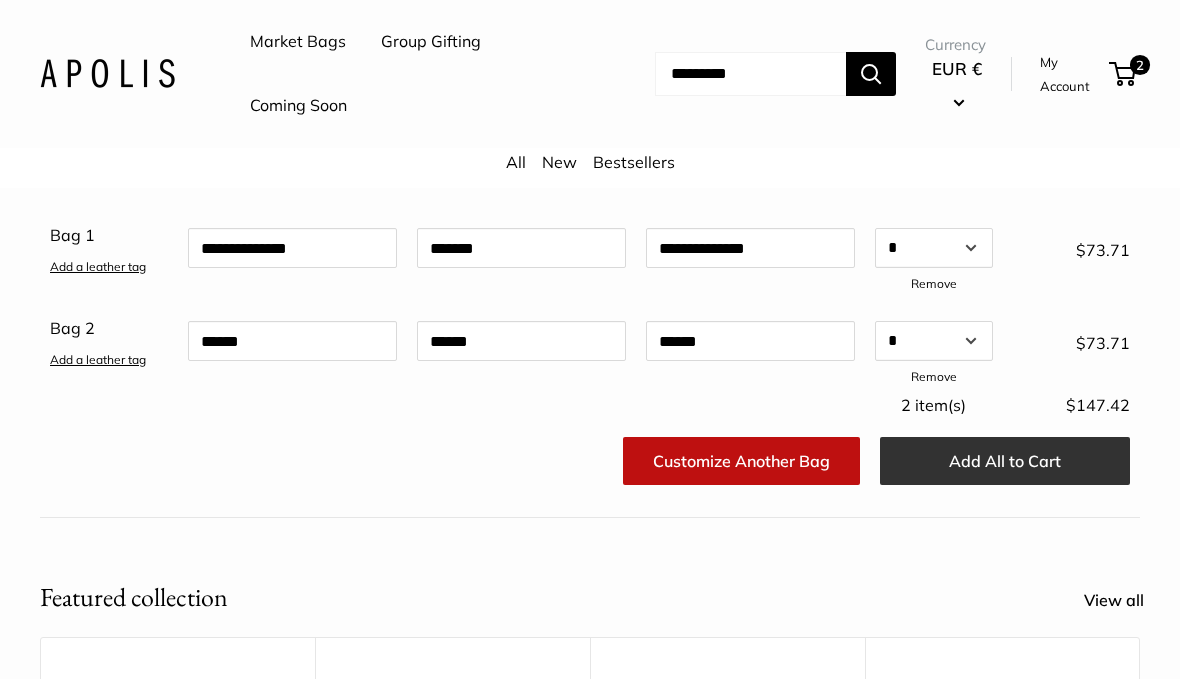 click on "Add All to Cart" at bounding box center [1005, 462] 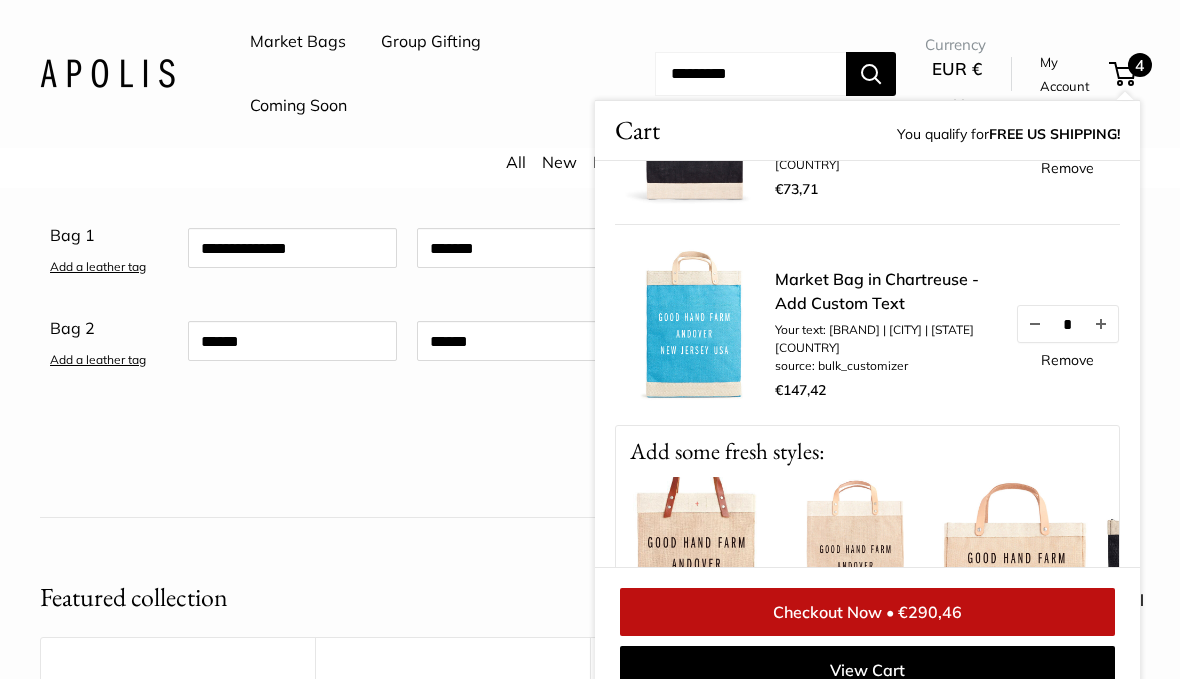 scroll, scrollTop: 337, scrollLeft: 0, axis: vertical 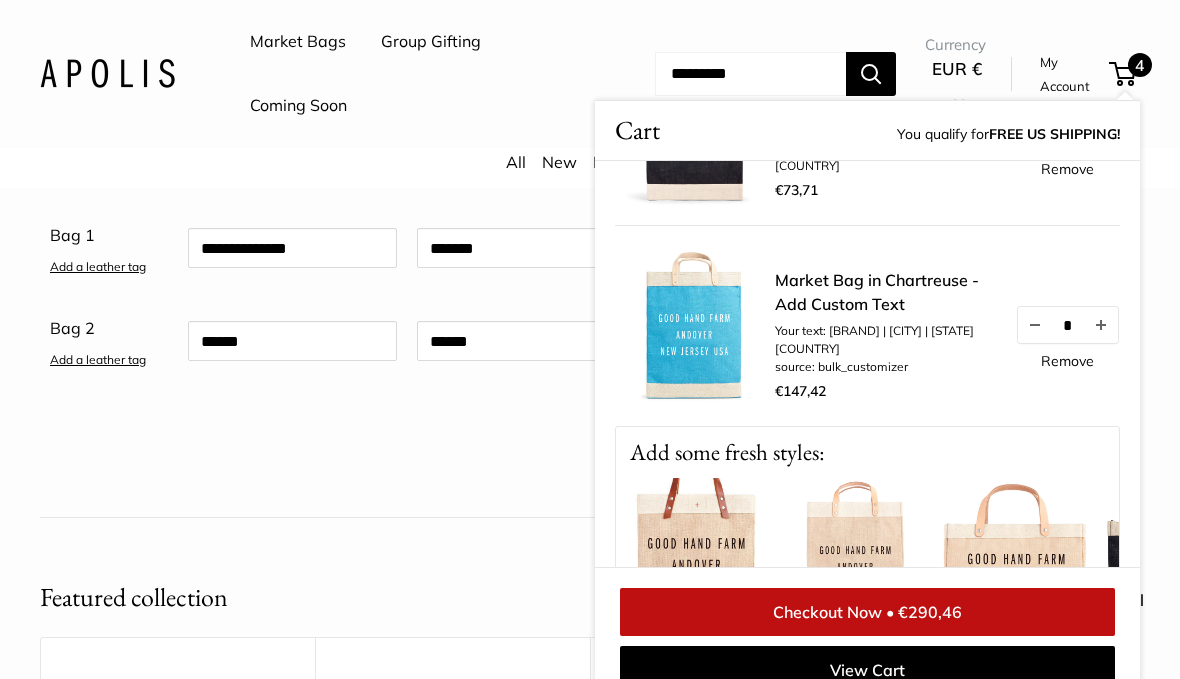 click at bounding box center (695, 326) 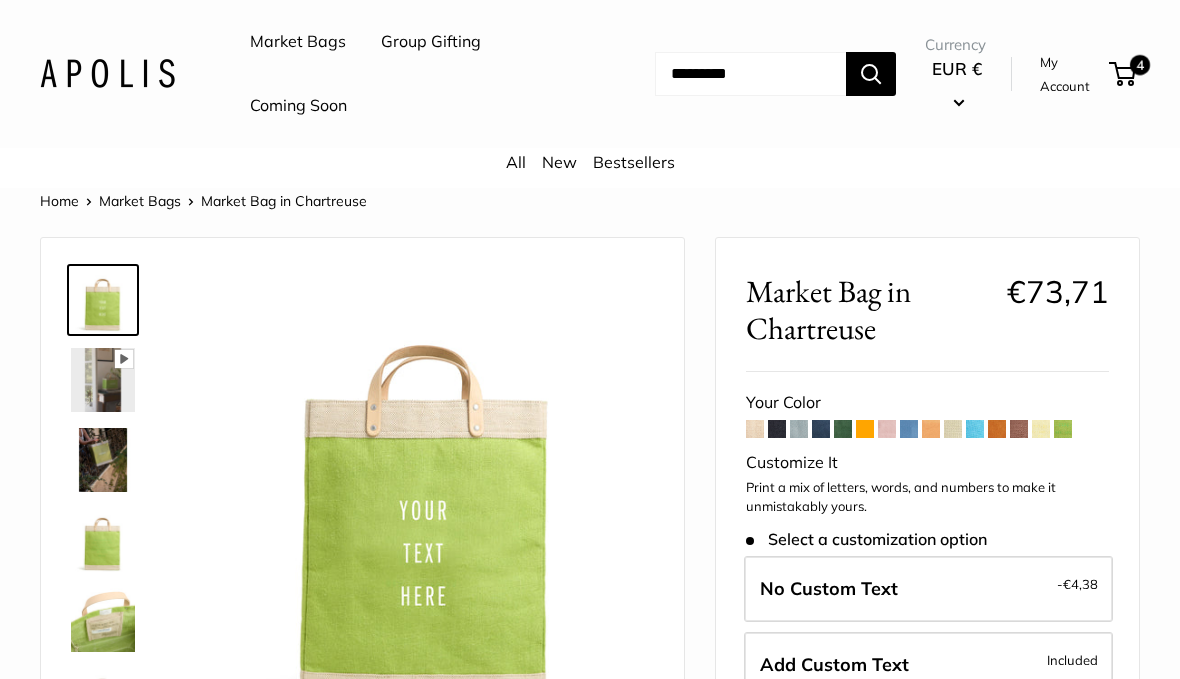 scroll, scrollTop: 0, scrollLeft: 0, axis: both 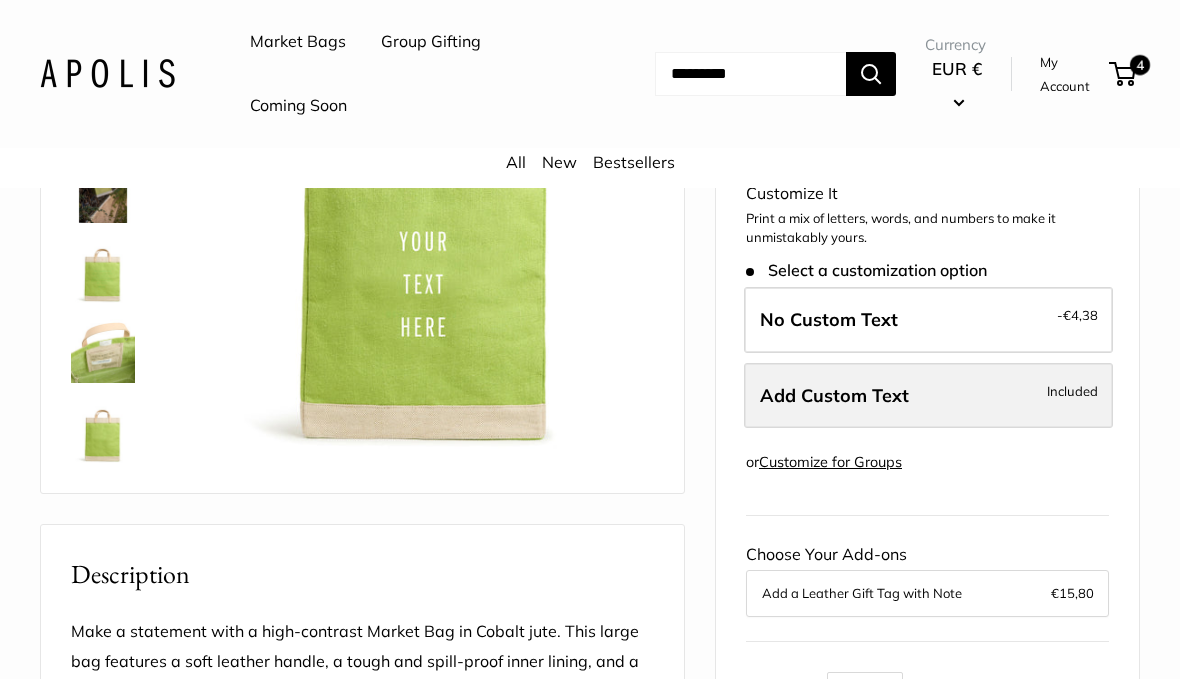 click on "Add Custom Text
Included" at bounding box center (928, 396) 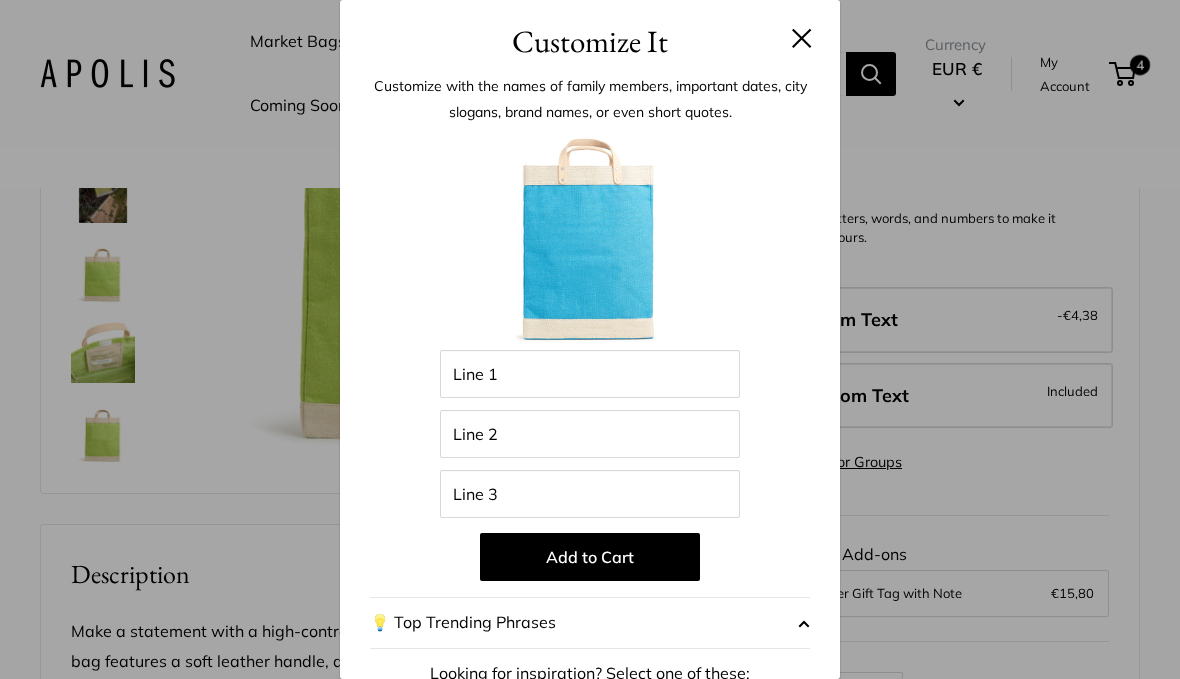 click at bounding box center [802, 38] 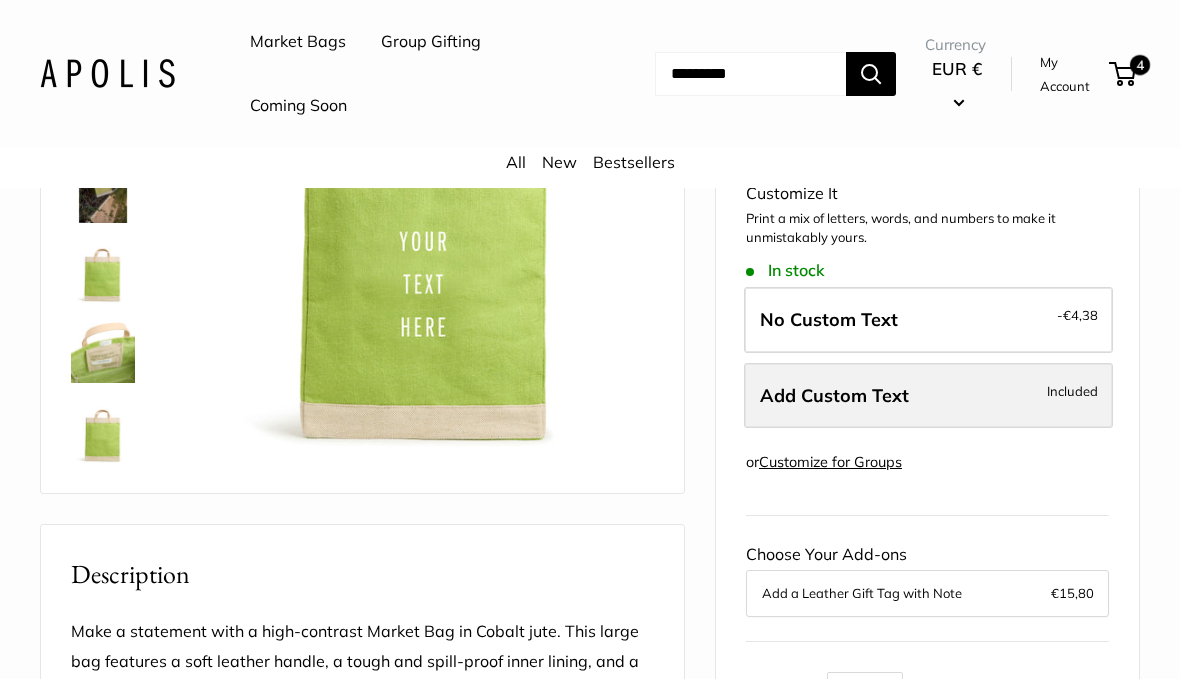 click on "Add Custom Text
Included" at bounding box center [928, 396] 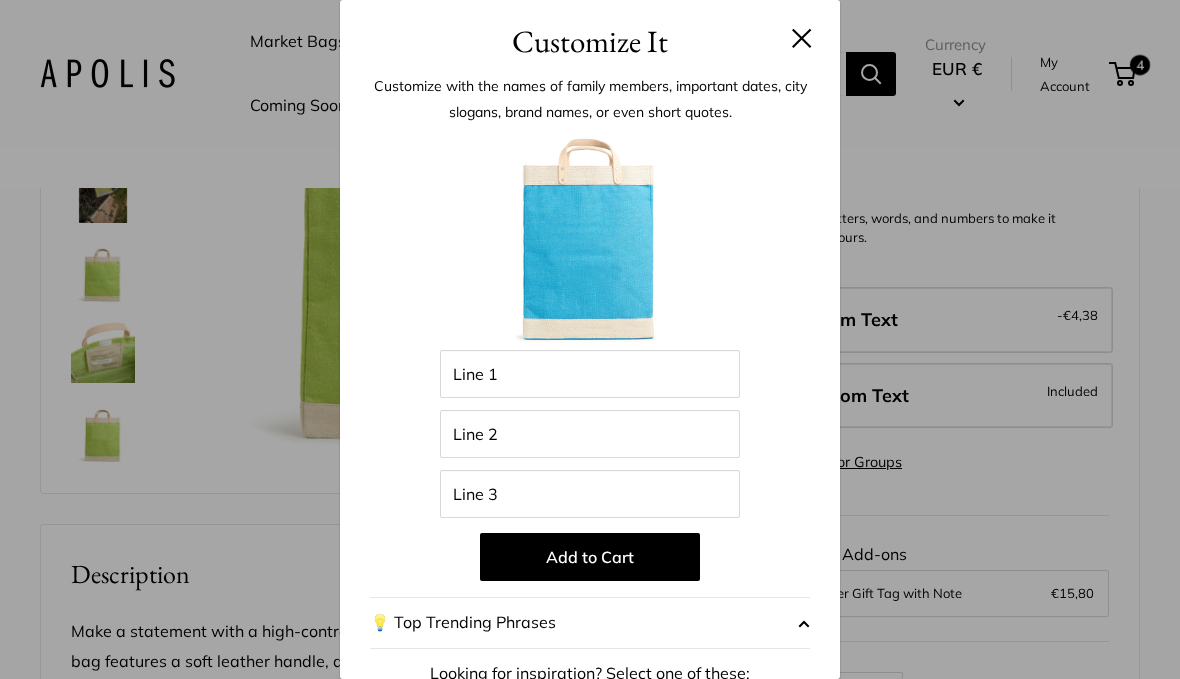 click on "Customize It
Customize with the names of family members, important dates, city slogans, brand names, or even short quotes.
Enter 42 letters
Line 1
Line 2
Line 3
Add to Cart
💡 Top Trending Phrases
Looking for inspiration? Select one of these: My Serotonin Levels Are Low" at bounding box center [590, 339] 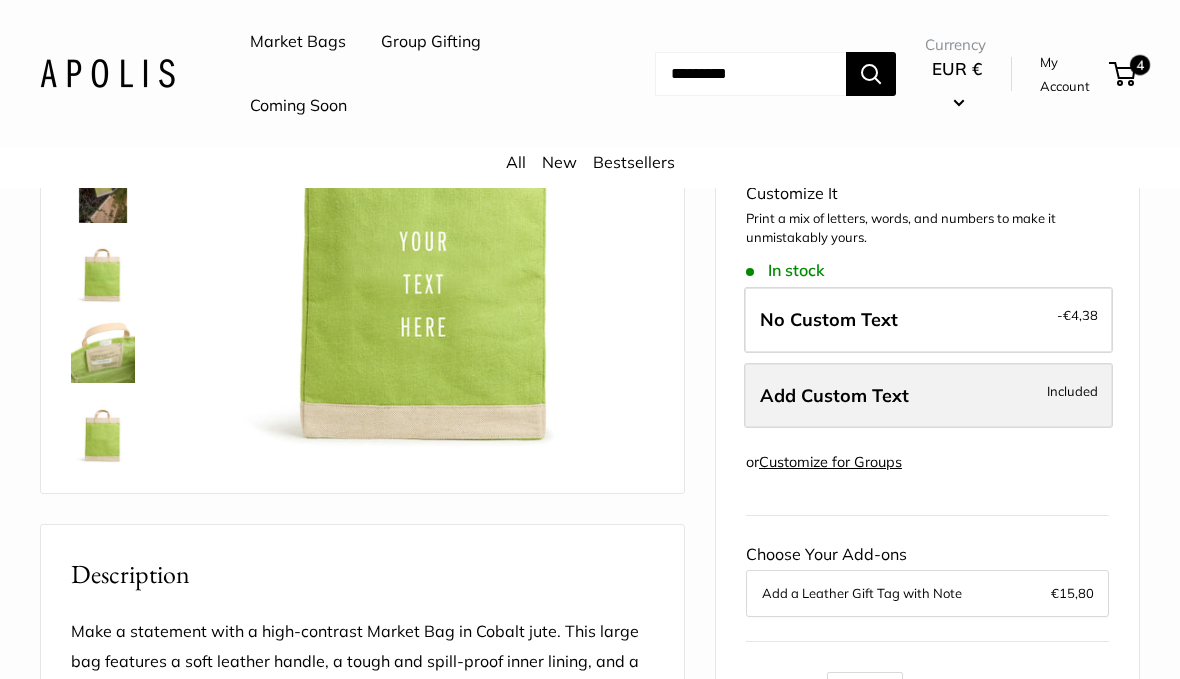 click on "Add Custom Text
Included" at bounding box center [928, 396] 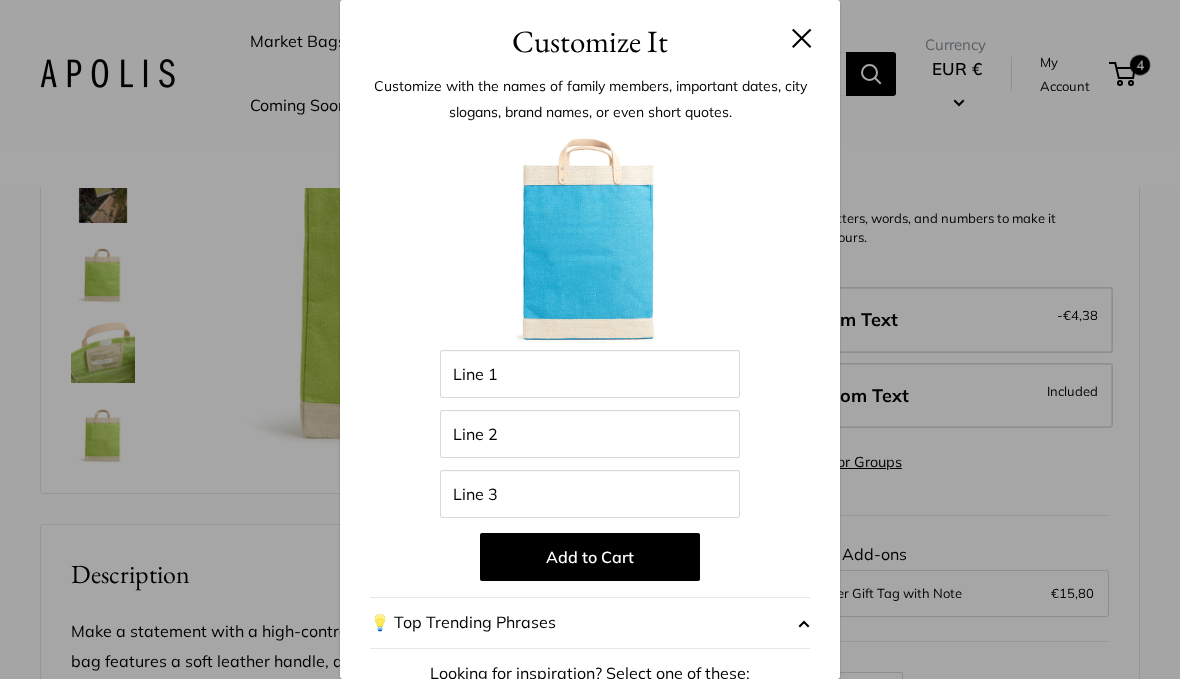 click on "Customize It
Customize with the names of family members, important dates, city slogans, brand names, or even short quotes.
Enter 42 letters
Line 1
Line 2
Line 3
Add to Cart
💡 Top Trending Phrases
Looking for inspiration? Select one of these: My Serotonin Levels Are Low" at bounding box center (590, 339) 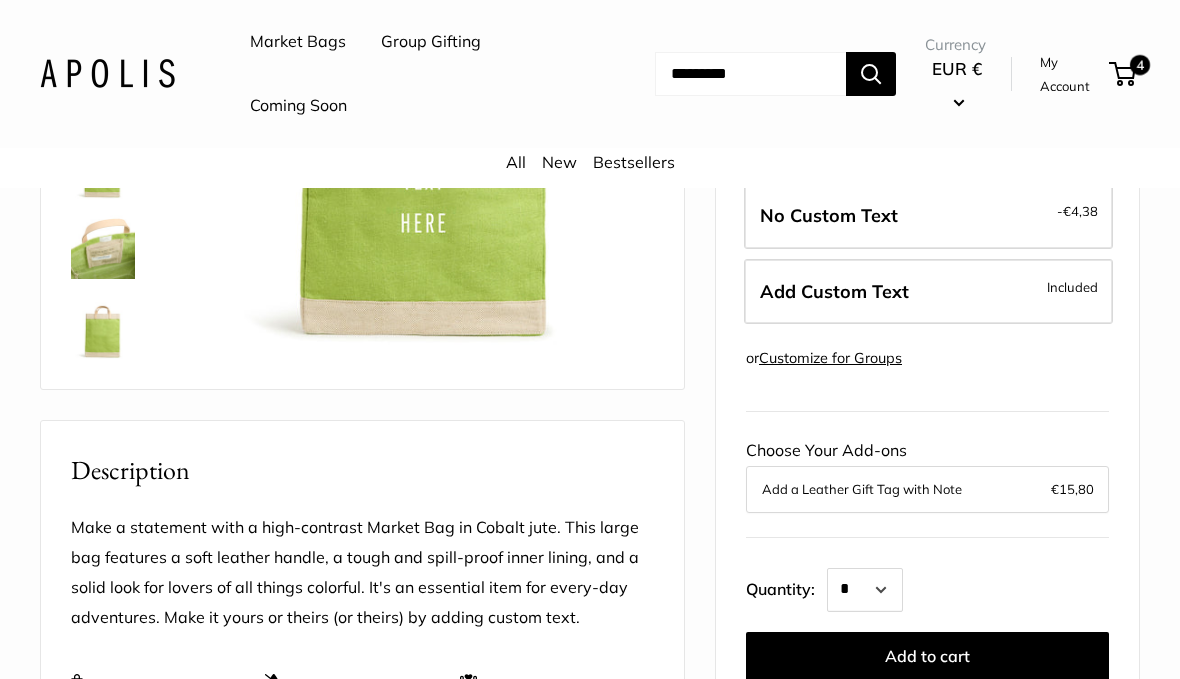 scroll, scrollTop: 386, scrollLeft: 0, axis: vertical 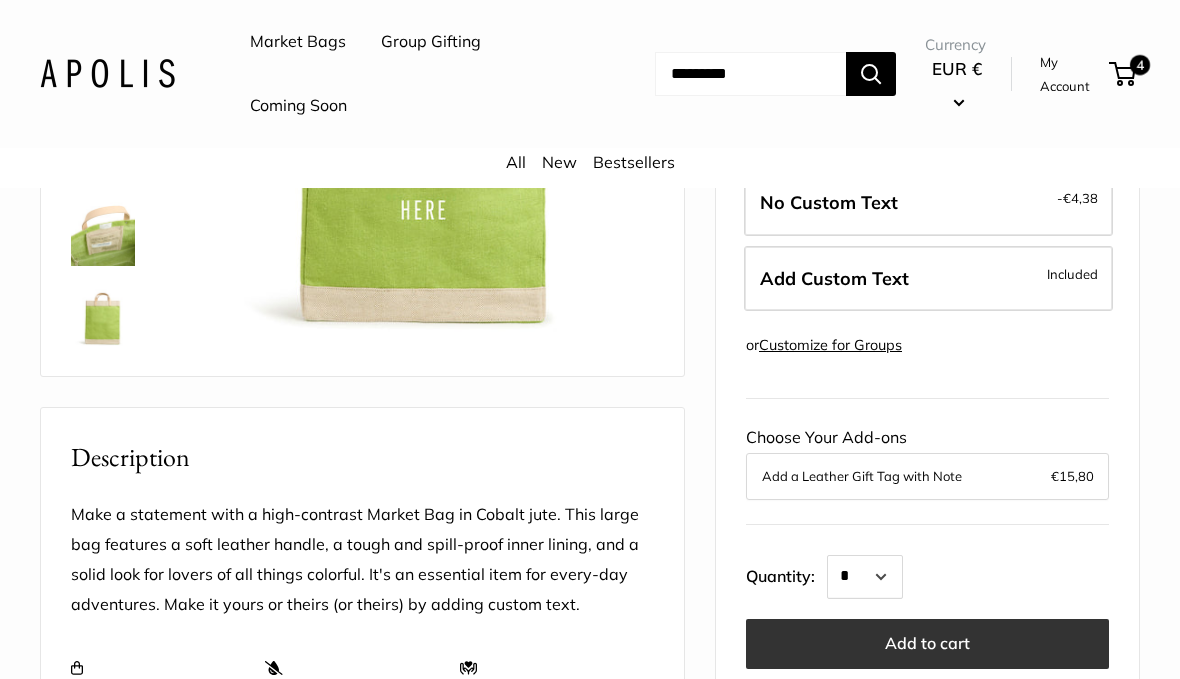 click on "Add to cart" at bounding box center (927, 644) 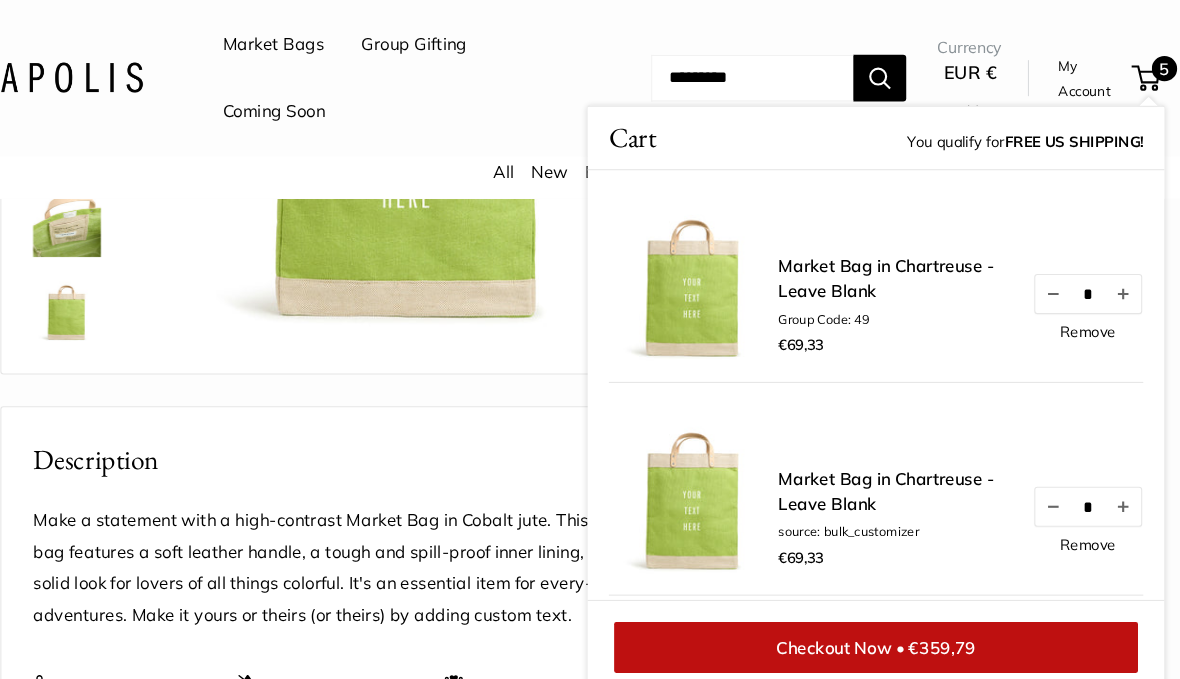 scroll, scrollTop: 432, scrollLeft: 0, axis: vertical 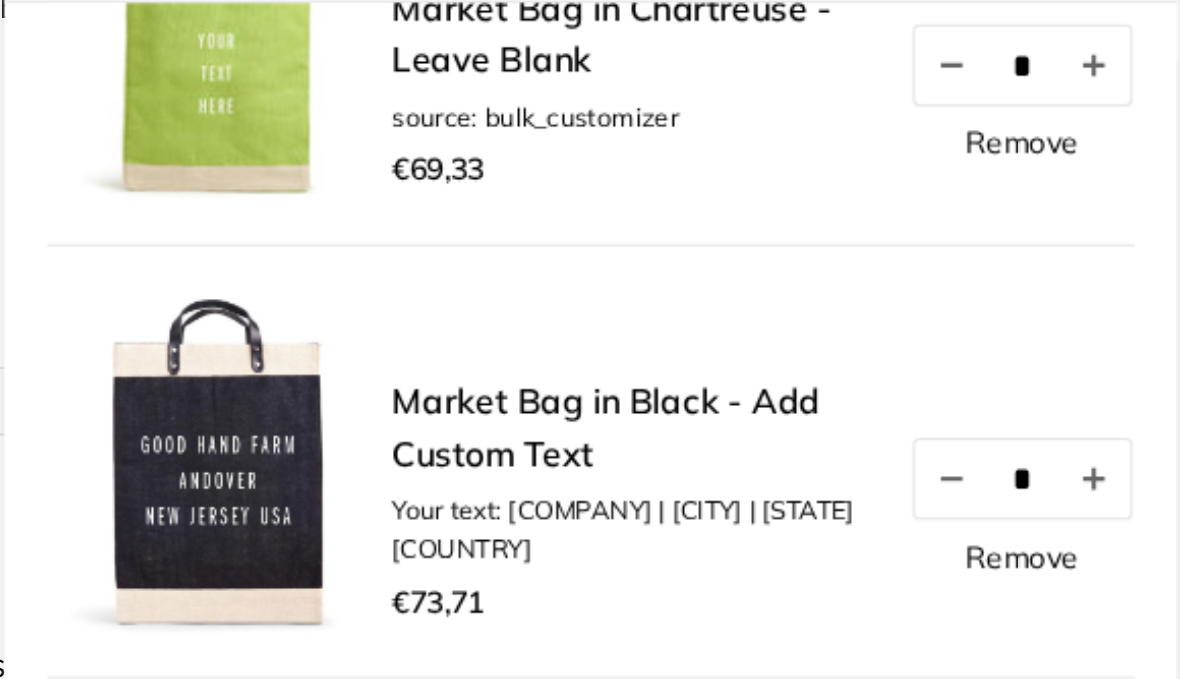 click on "Remove" at bounding box center (1067, 418) 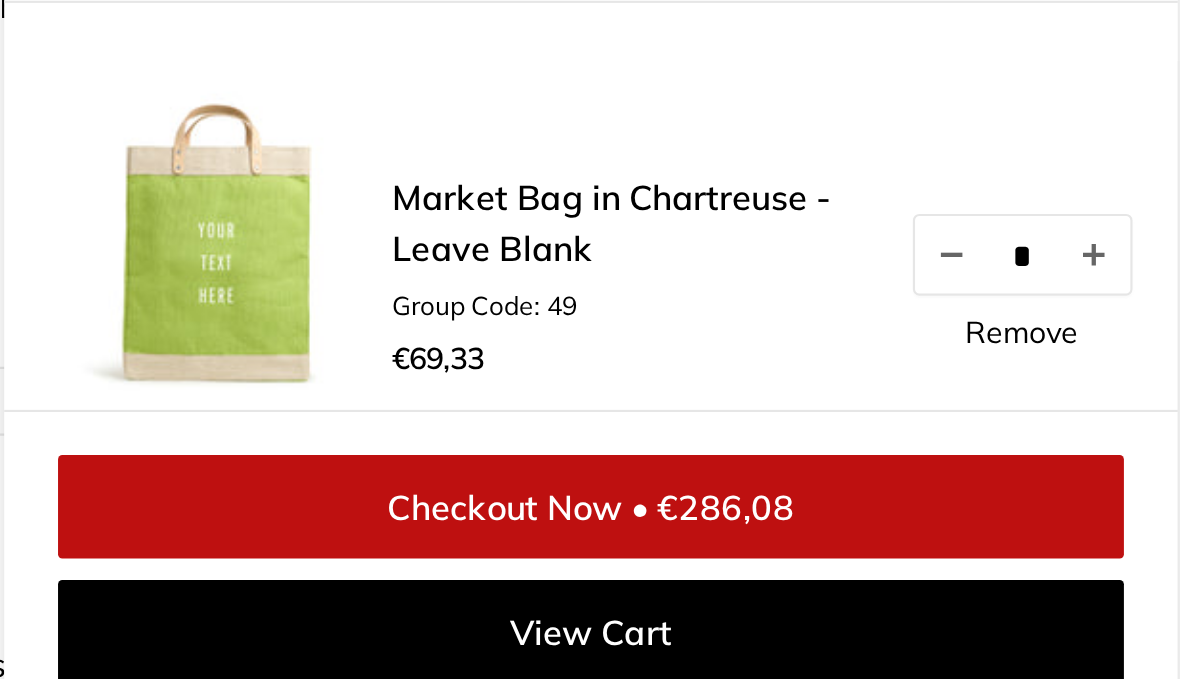 click on "Checkout Now • €286,08" at bounding box center (867, 395) 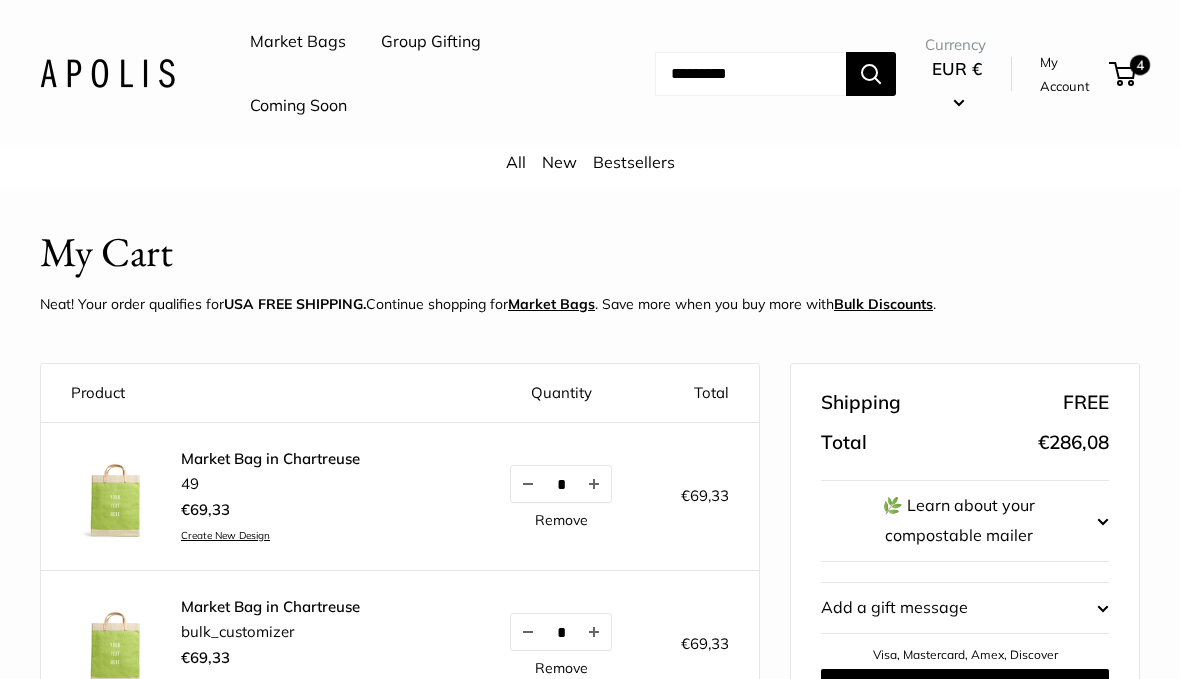 scroll, scrollTop: 0, scrollLeft: 0, axis: both 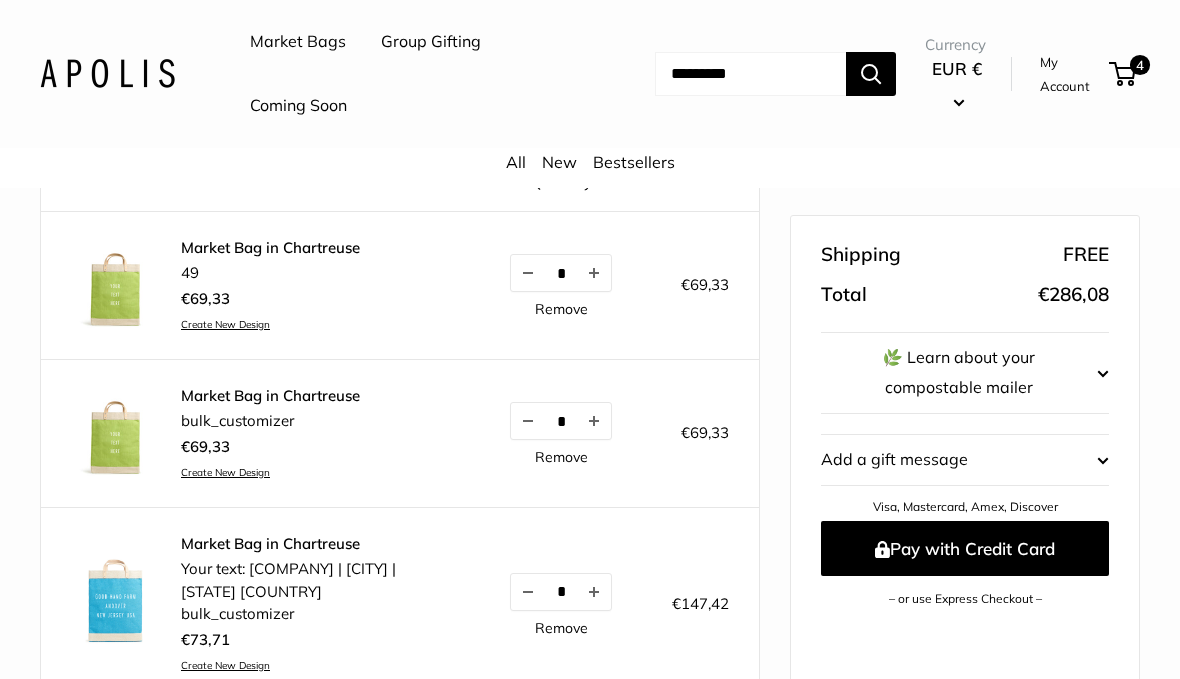 click on "Remove" at bounding box center (561, 457) 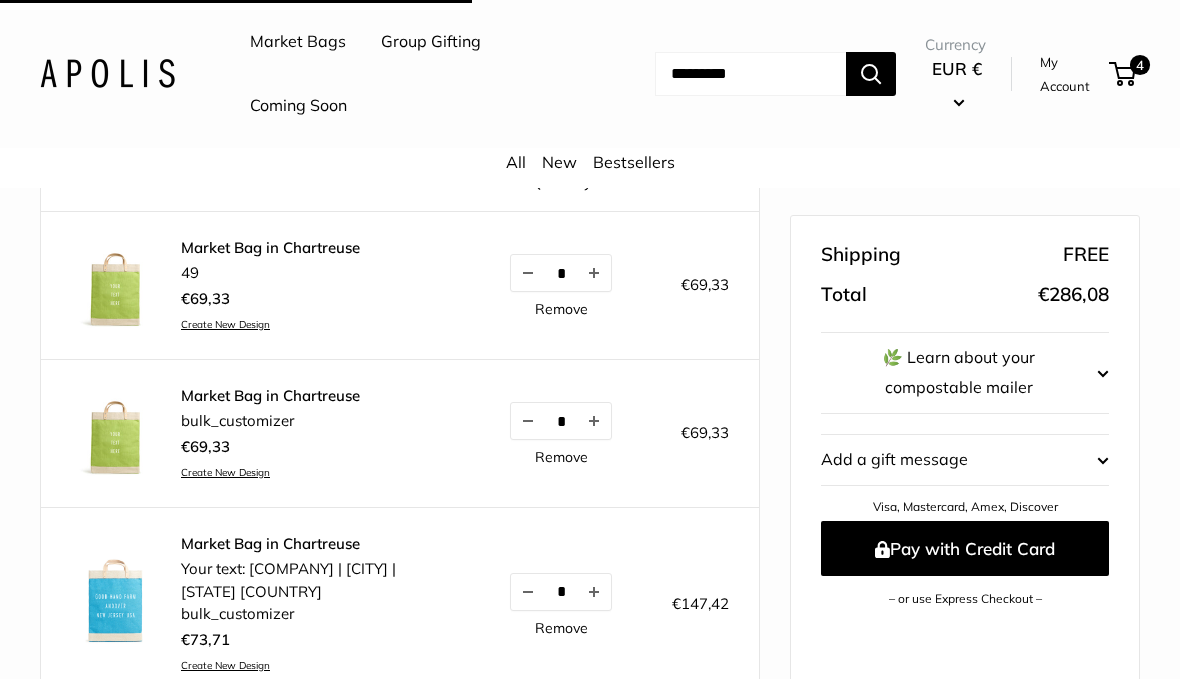 click on "Remove" at bounding box center (561, 309) 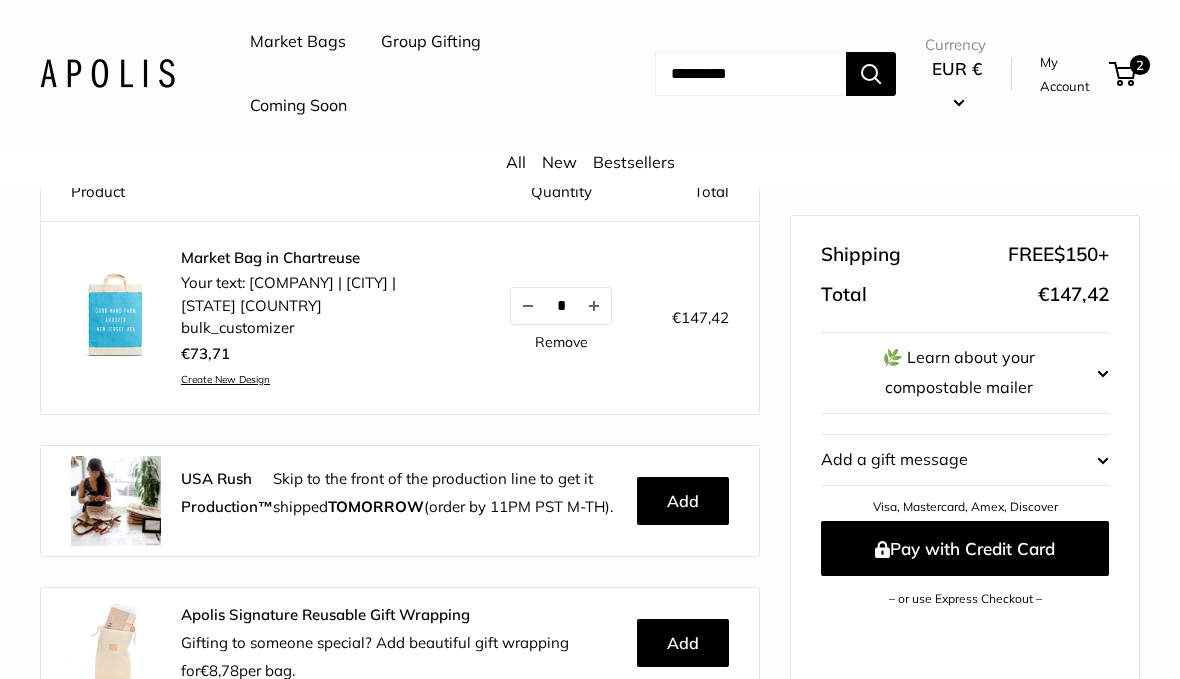 click on "*" at bounding box center (561, 305) 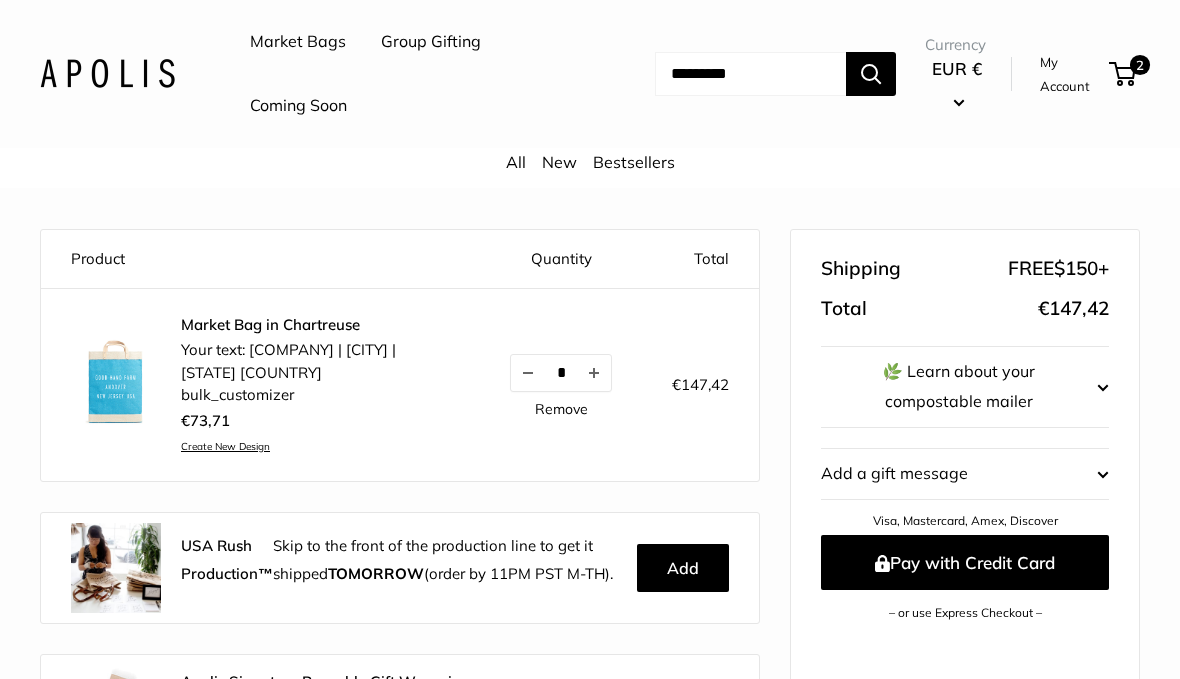 scroll, scrollTop: 143, scrollLeft: 0, axis: vertical 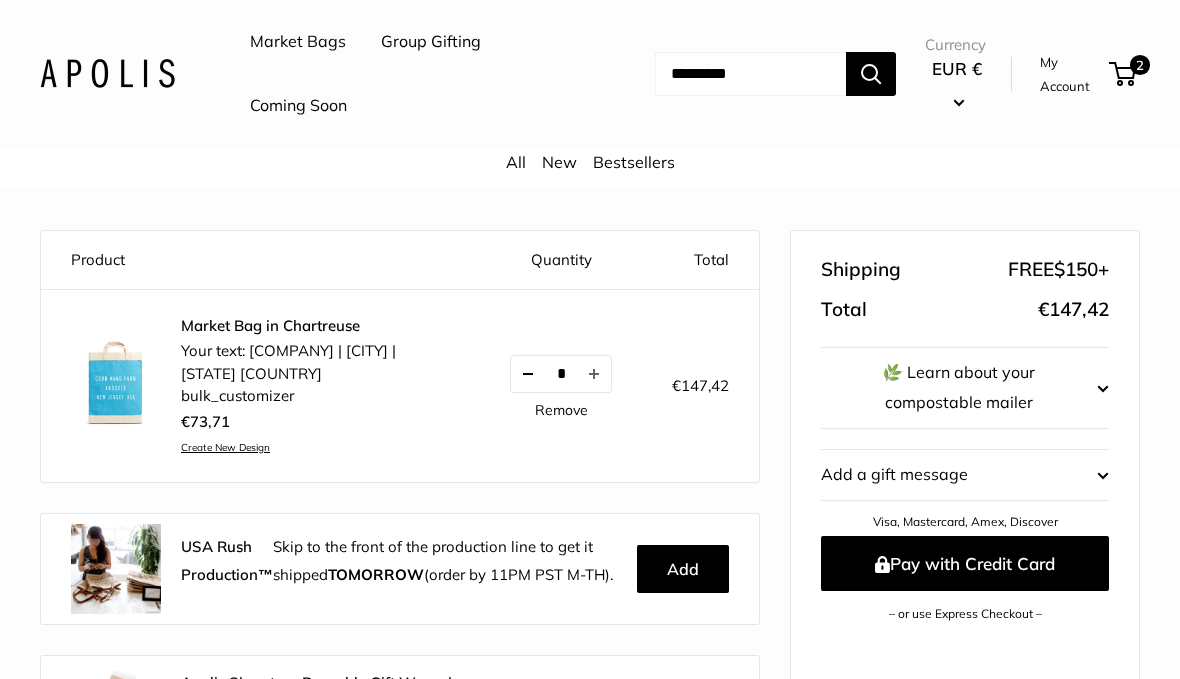 click at bounding box center (528, 374) 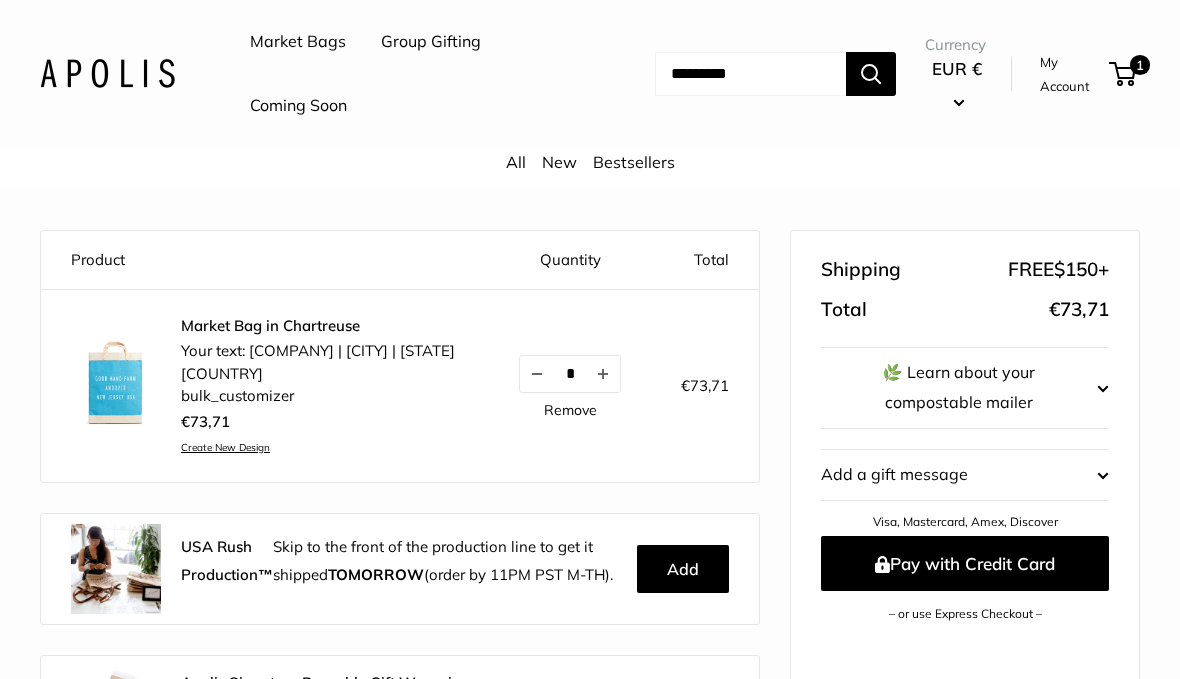 scroll, scrollTop: 157, scrollLeft: 0, axis: vertical 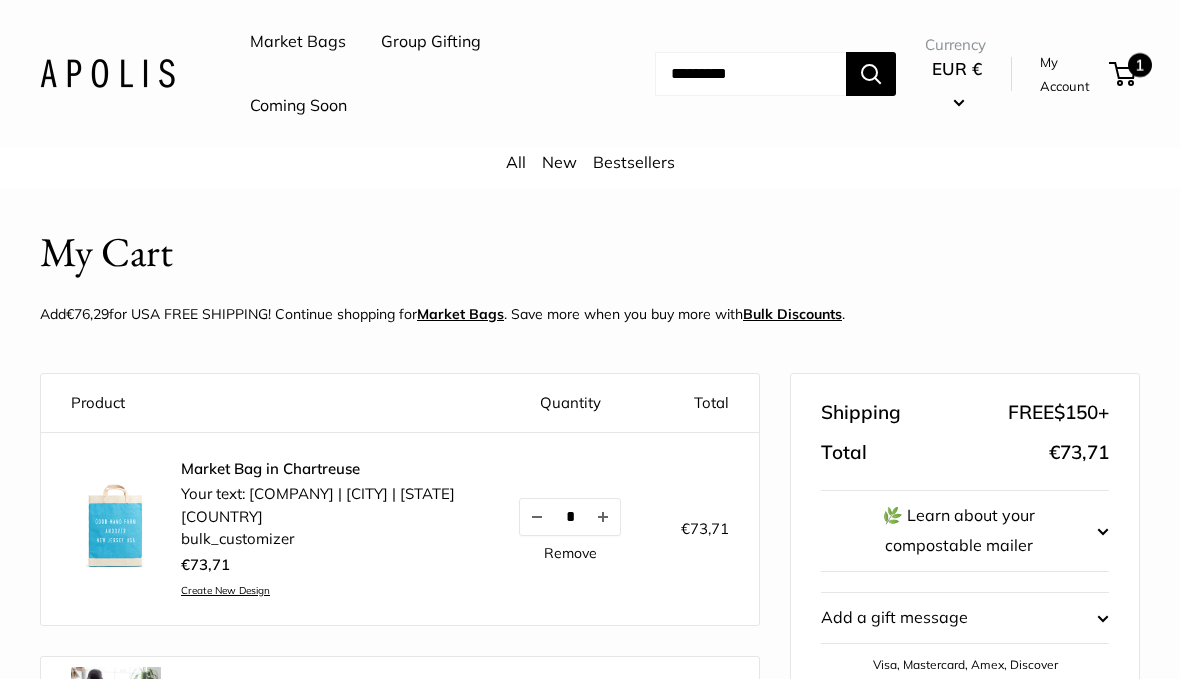 click on "1" at bounding box center [1122, 74] 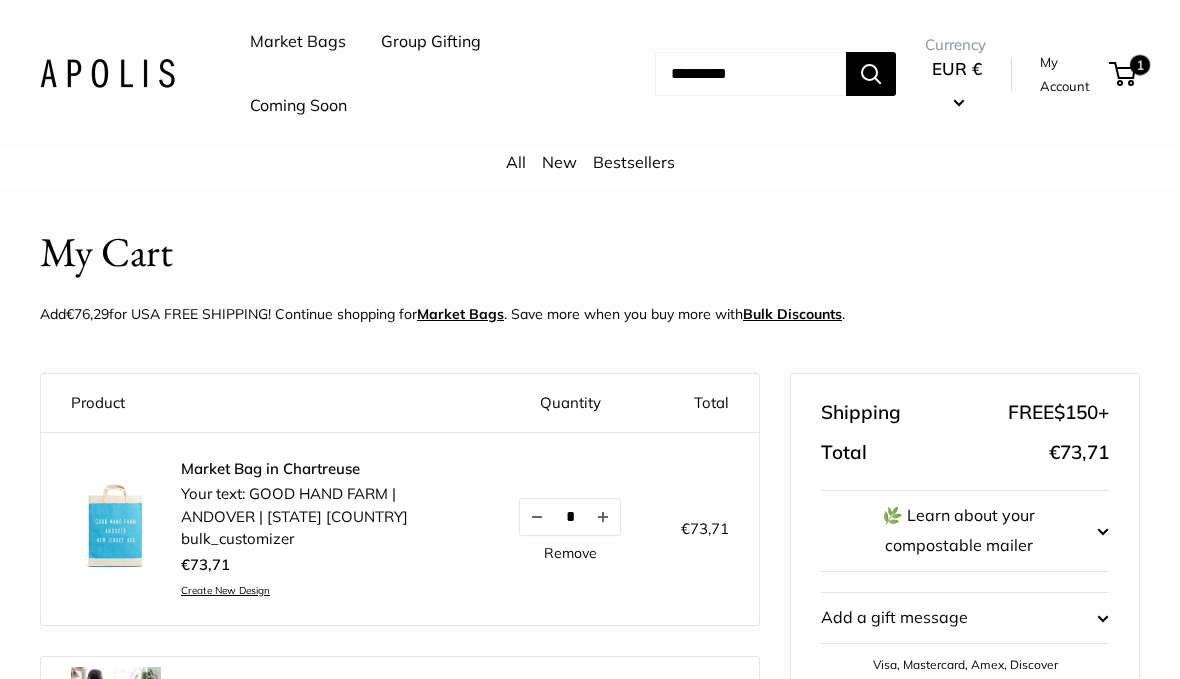 scroll, scrollTop: 0, scrollLeft: 443, axis: horizontal 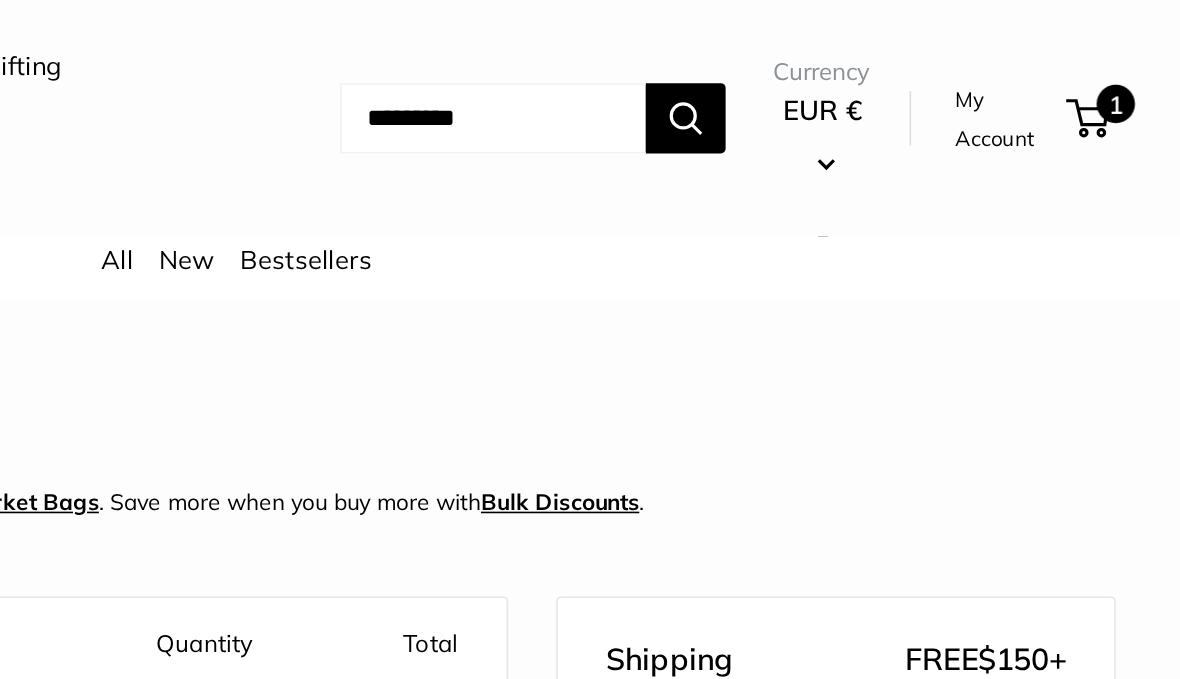 click on "1" at bounding box center (1122, 74) 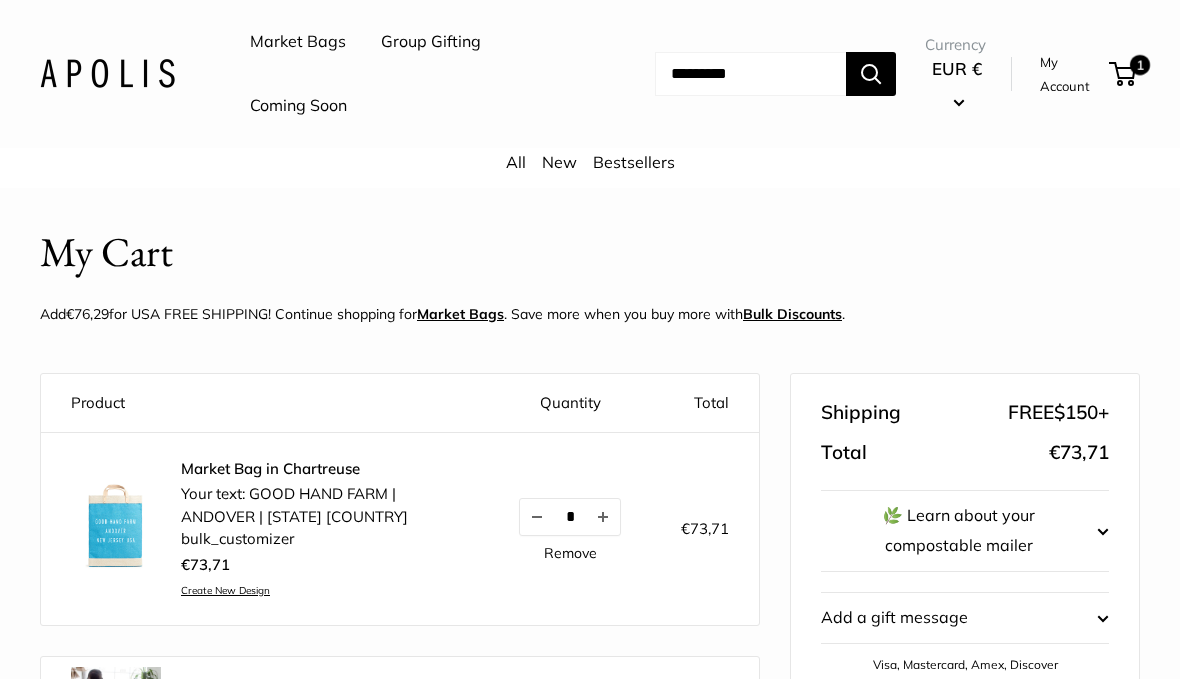 scroll, scrollTop: 0, scrollLeft: 0, axis: both 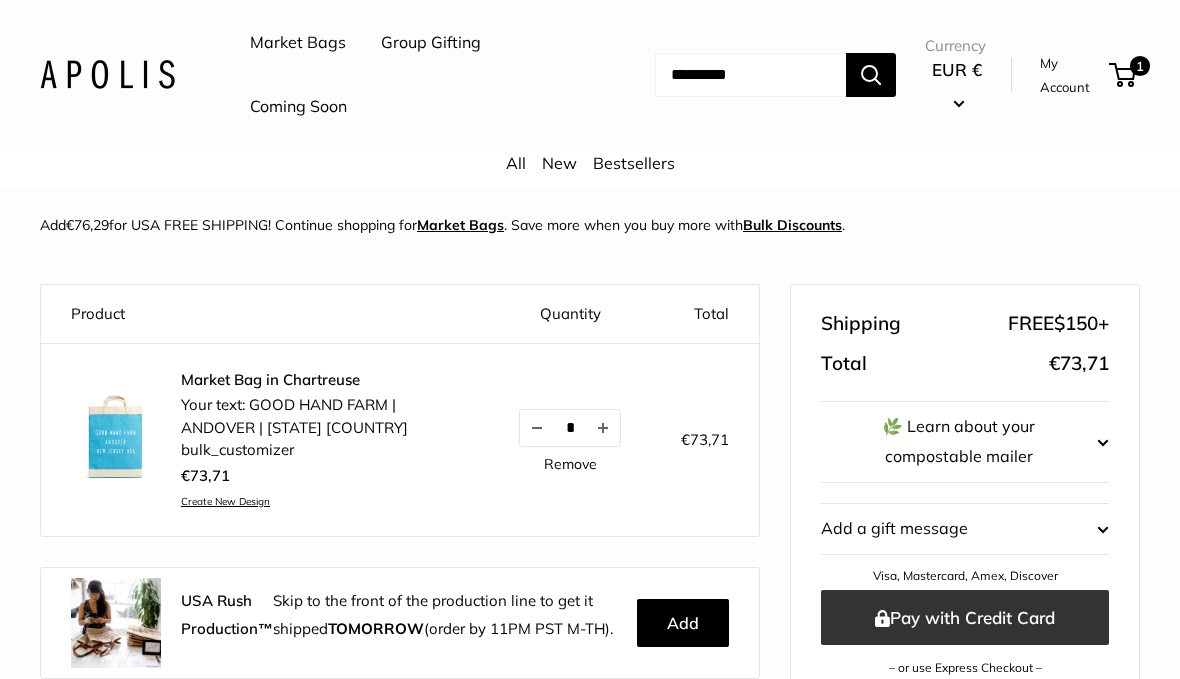 click on "Pay with Credit Card" at bounding box center (965, 616) 